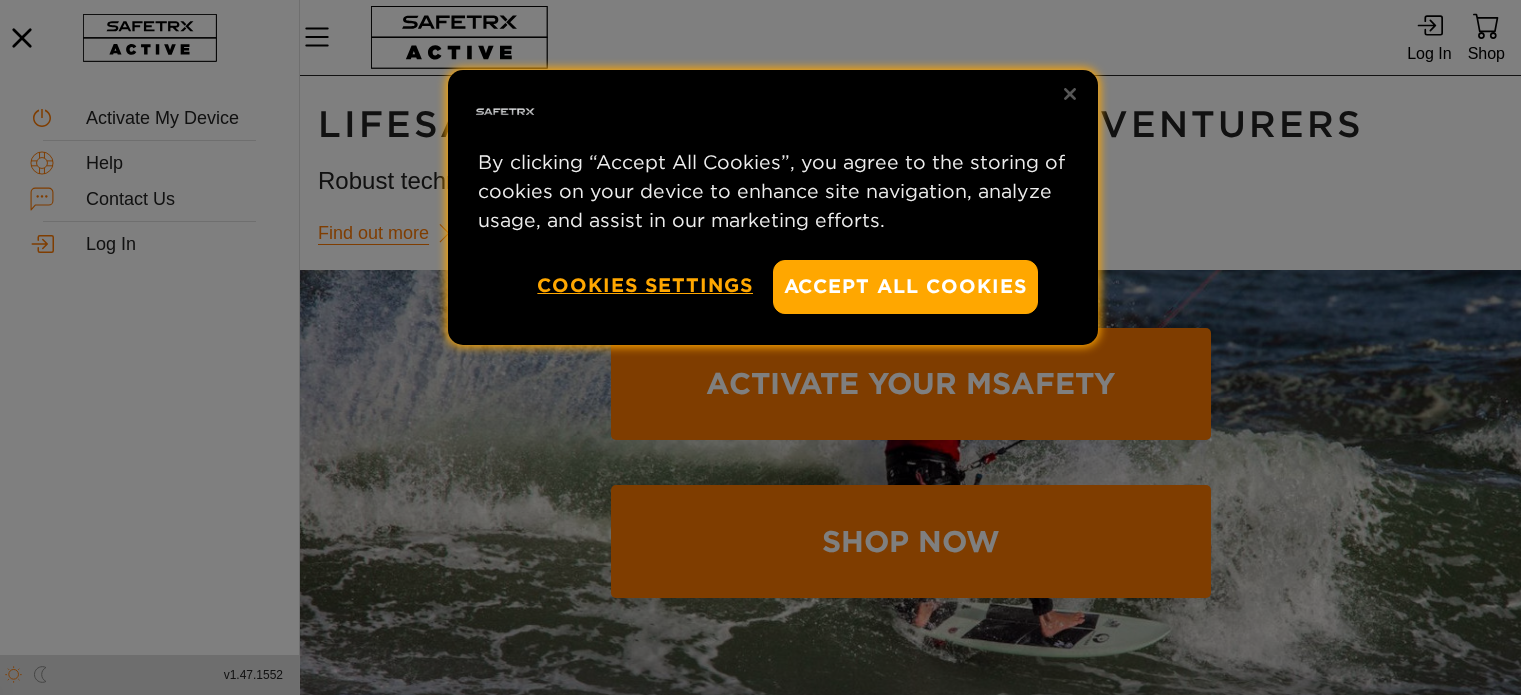 scroll, scrollTop: 0, scrollLeft: 0, axis: both 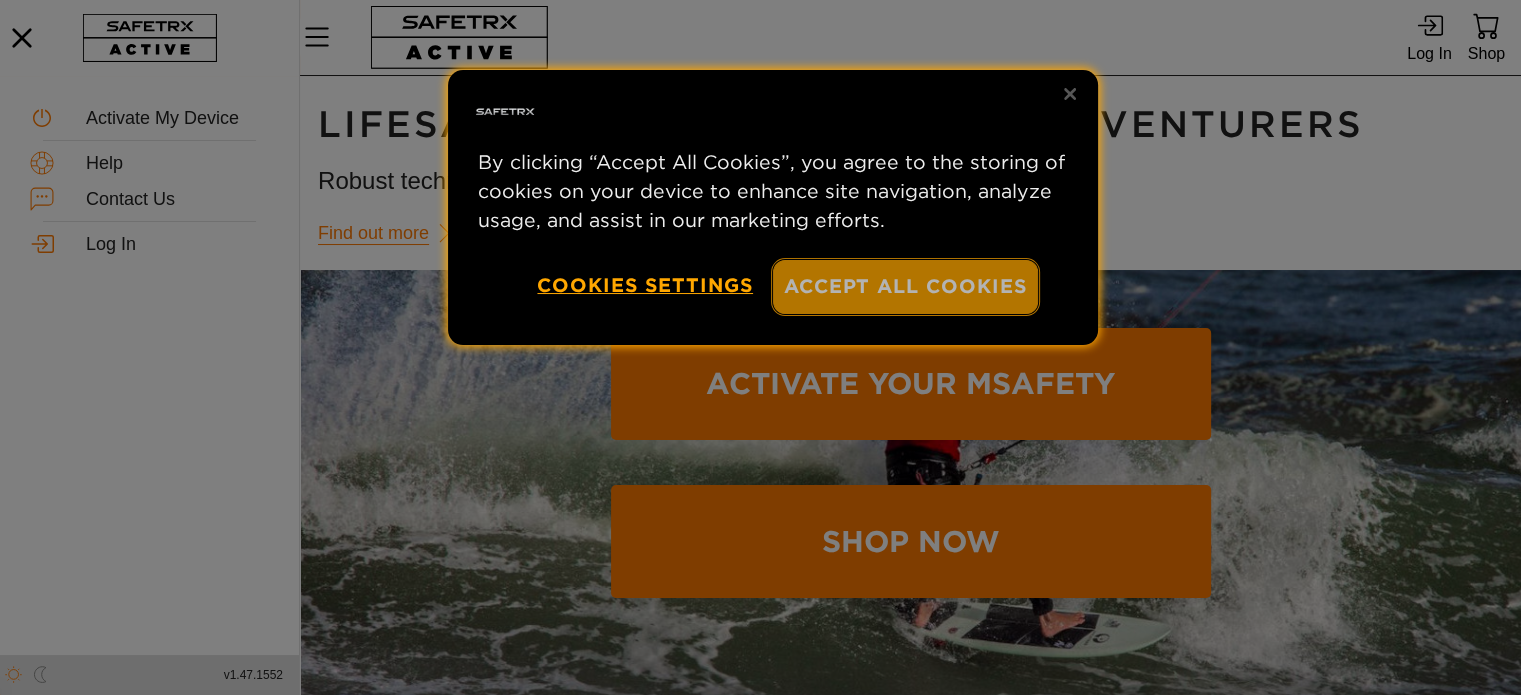 click on "Accept All Cookies" at bounding box center [906, 286] 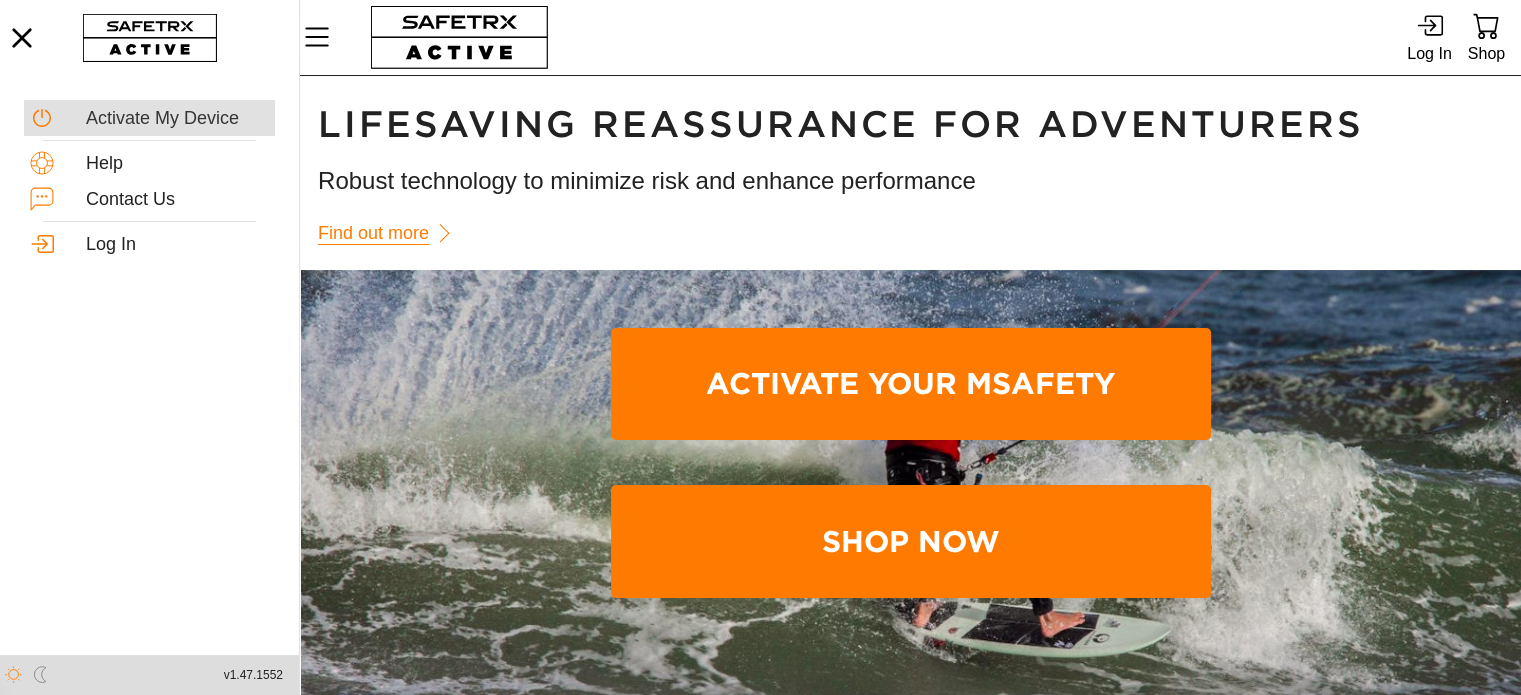 click on "Activate My Device" at bounding box center (177, 119) 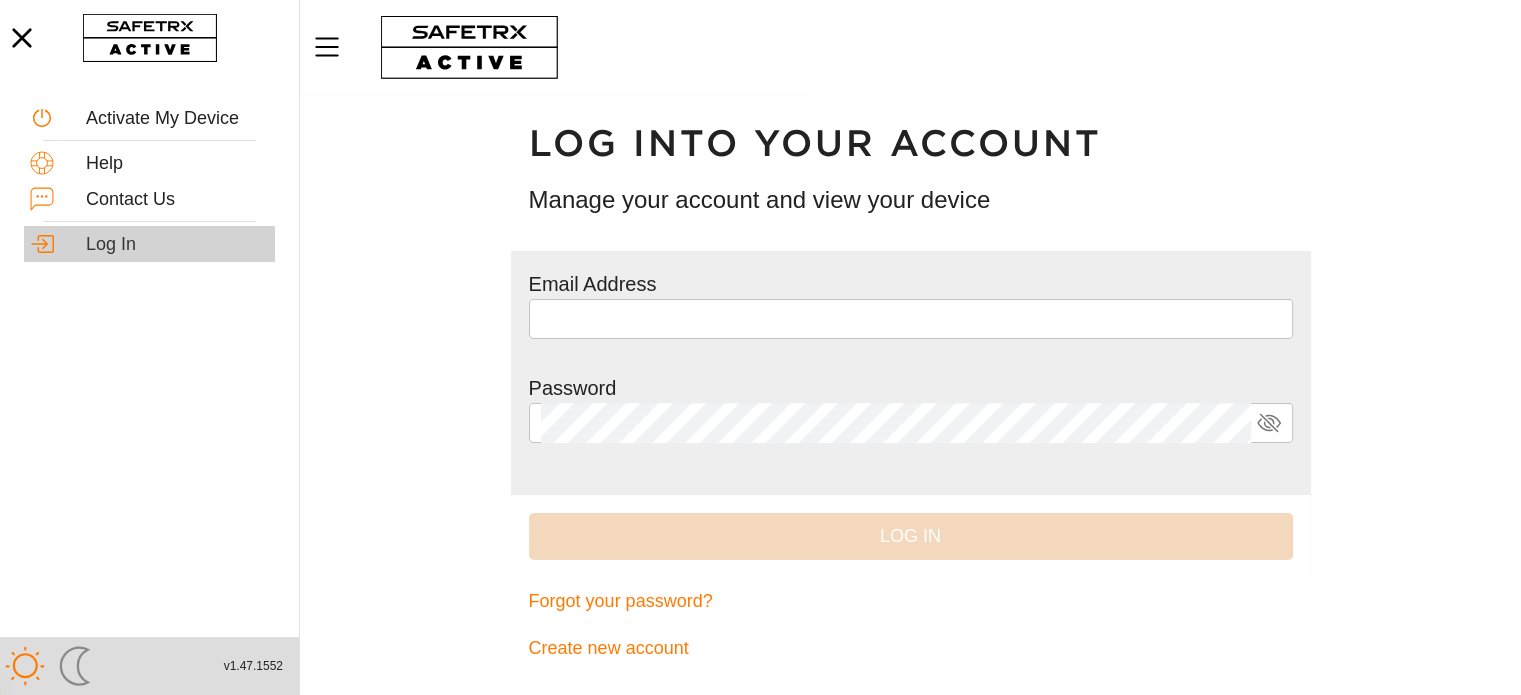 click on "Log In" at bounding box center [177, 245] 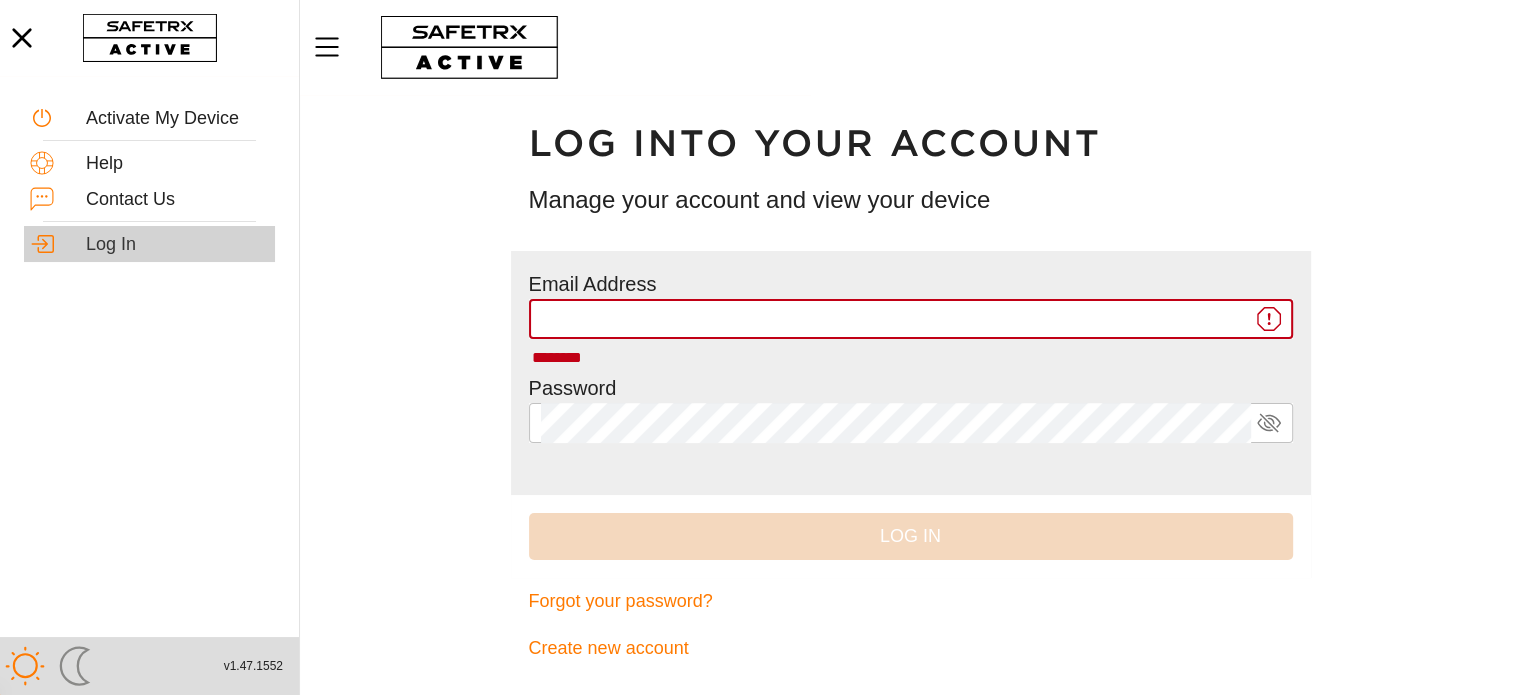 click on "Log In" at bounding box center [177, 245] 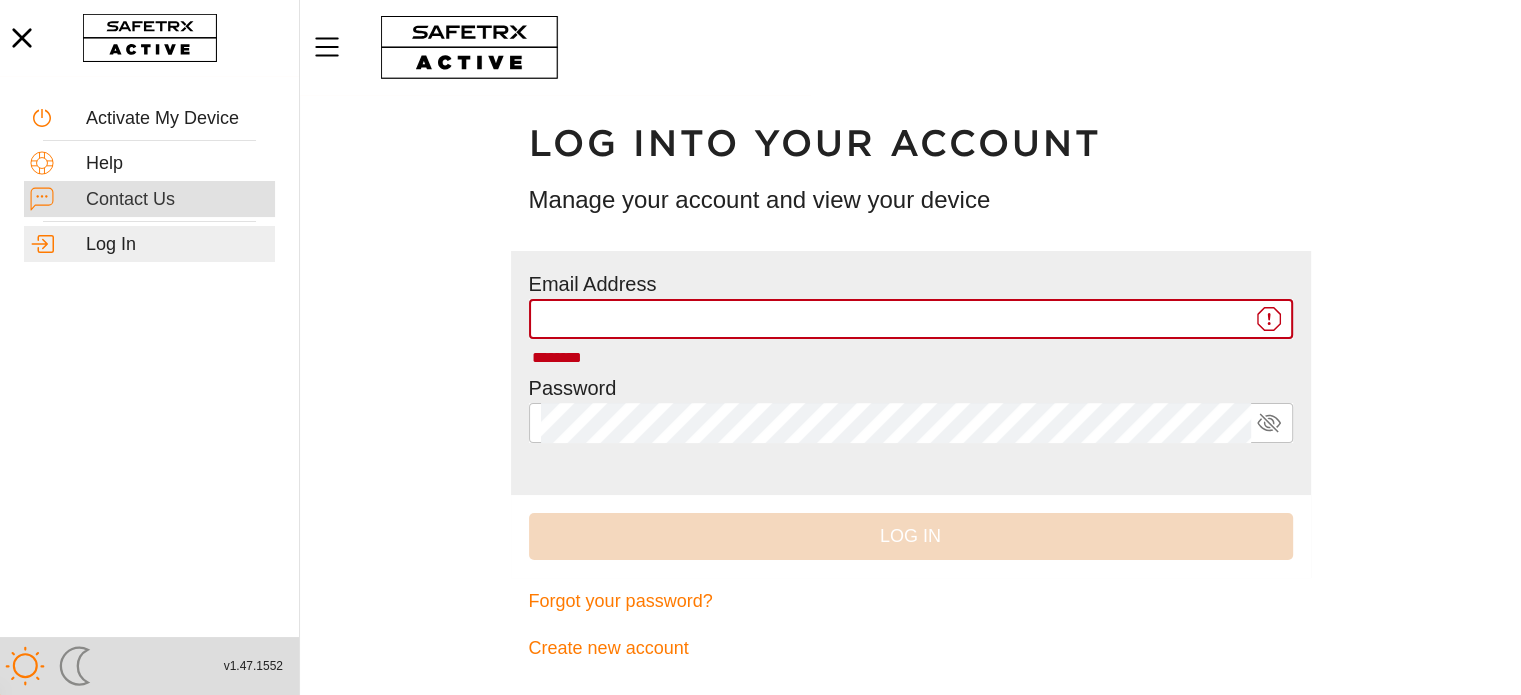 click on "Contact Us" 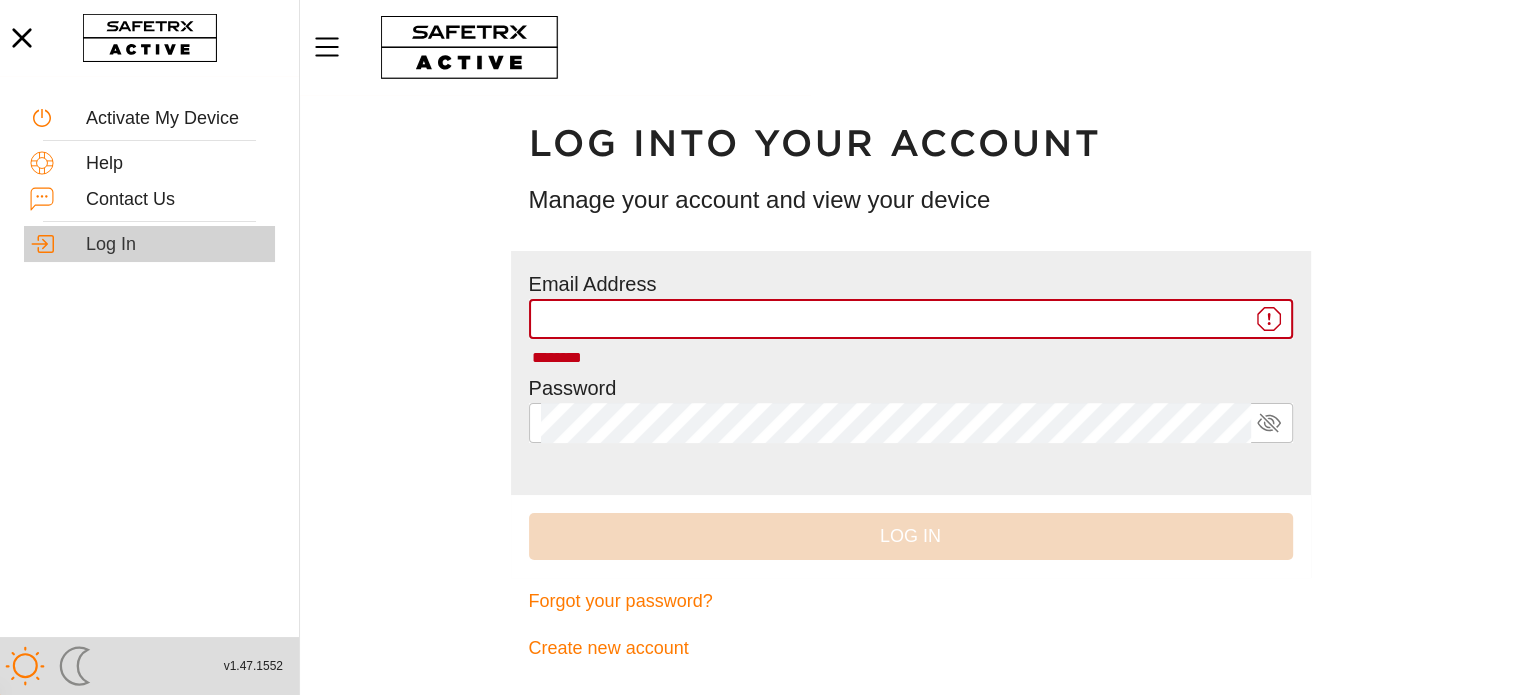 click on "Log In" at bounding box center (177, 245) 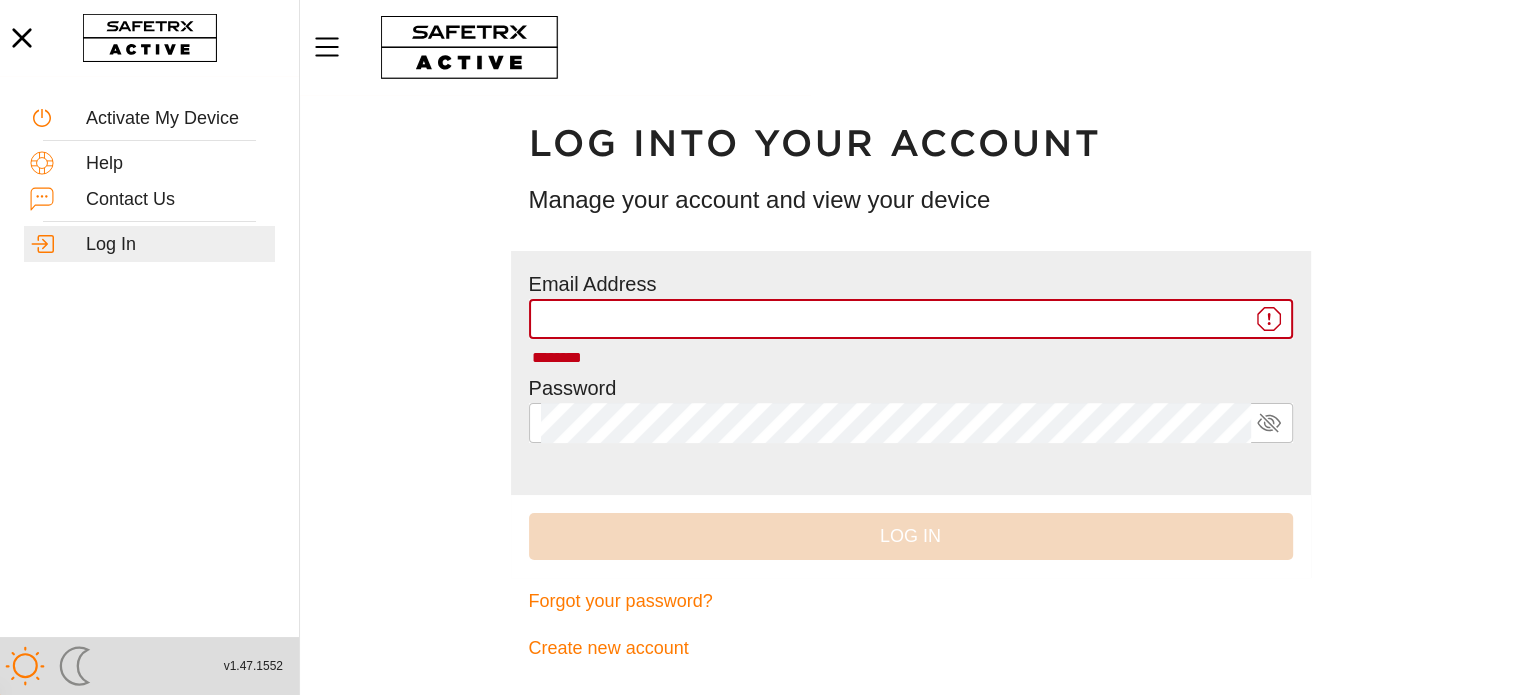 click on "********" at bounding box center [896, 319] 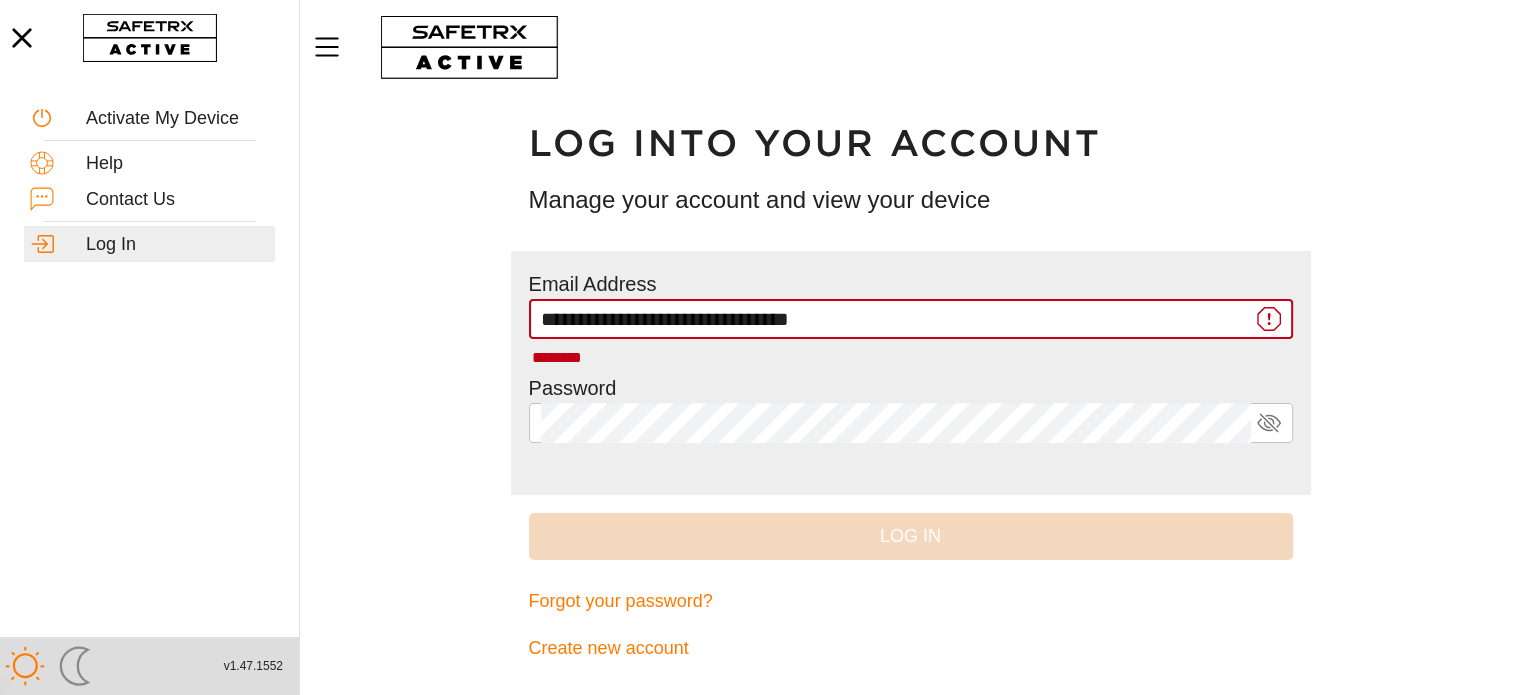 click on "**********" at bounding box center [896, 319] 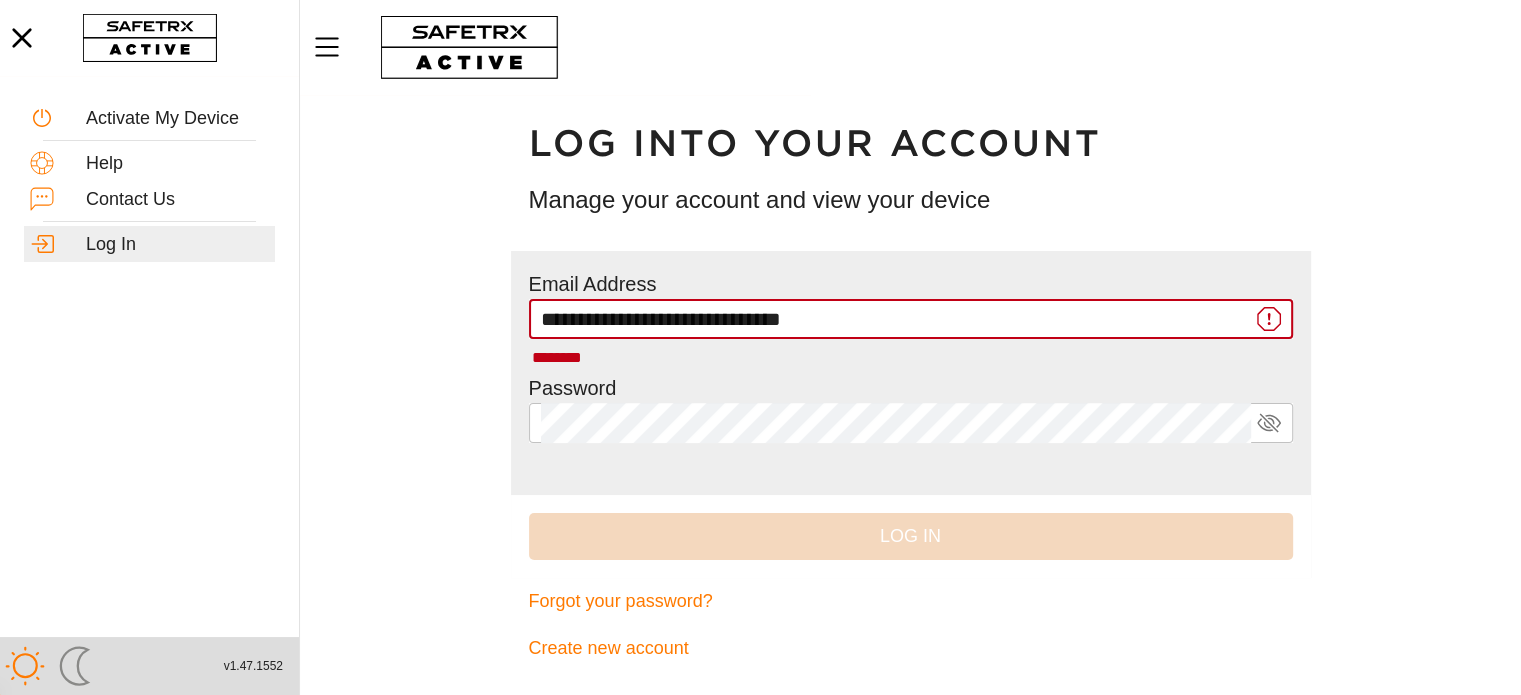 type on "**********" 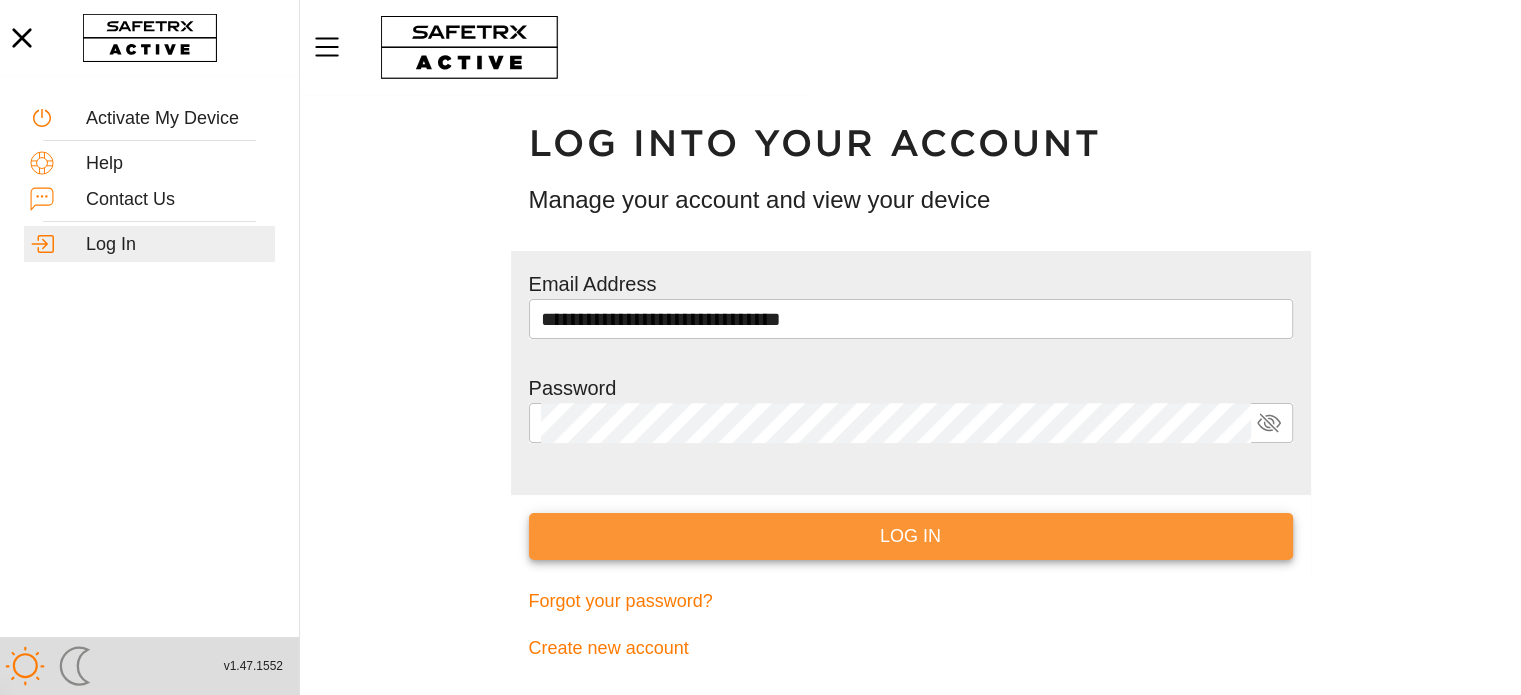 click on "Log In" at bounding box center [911, 536] 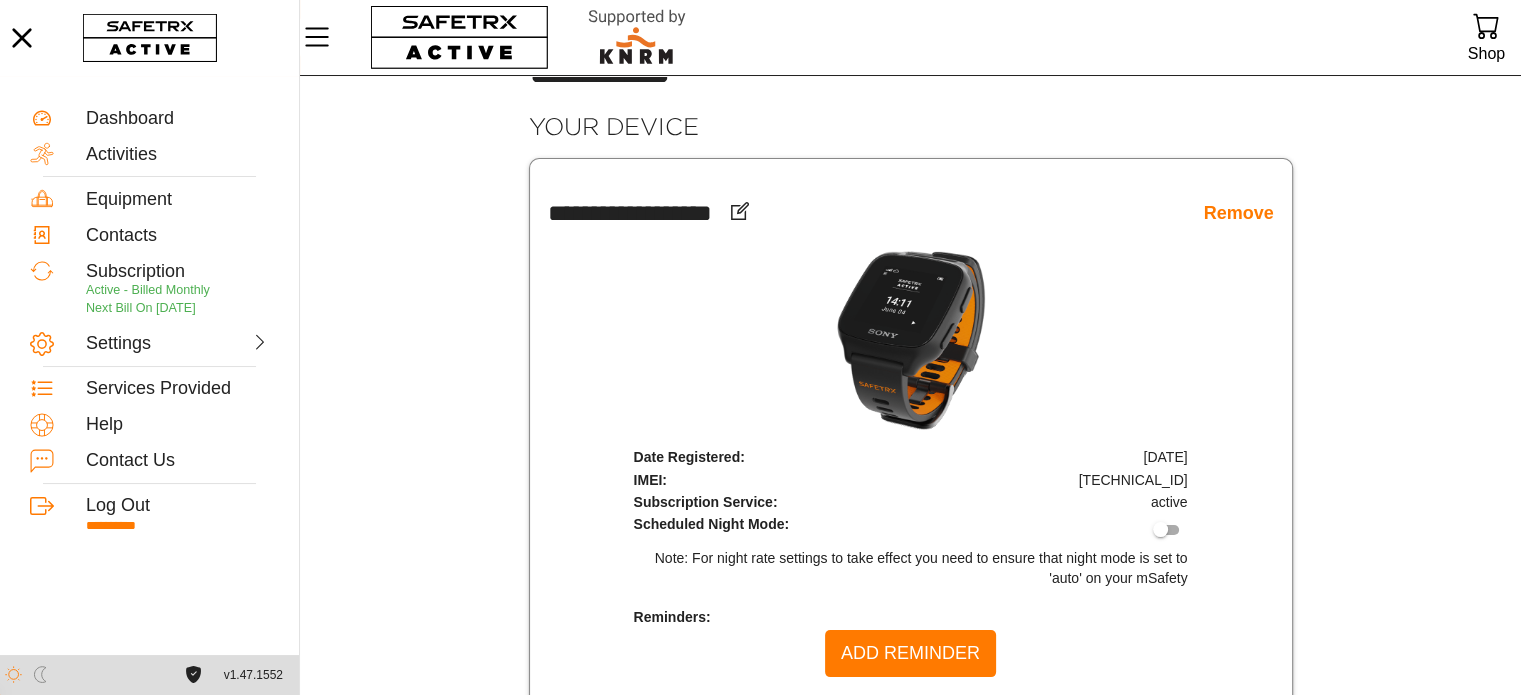 scroll, scrollTop: 85, scrollLeft: 0, axis: vertical 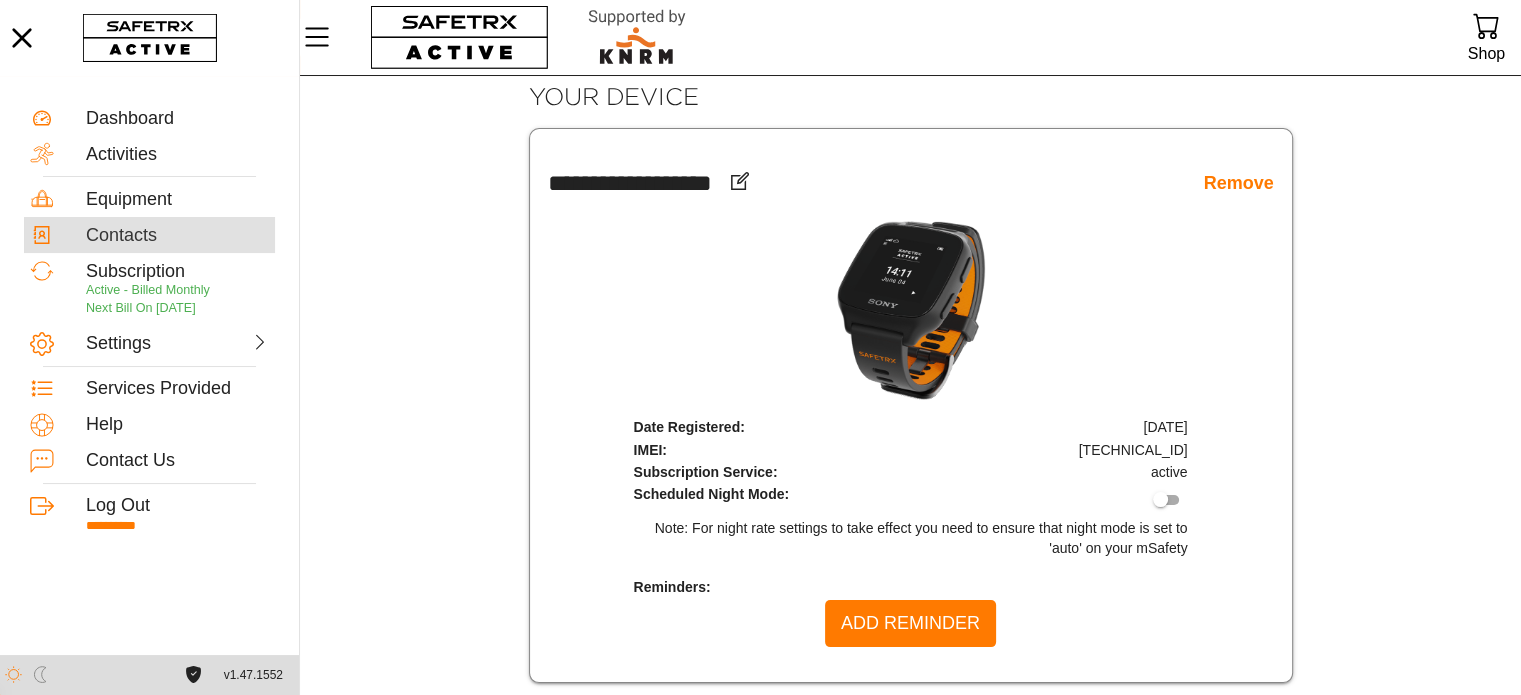 click on "Contacts" at bounding box center [177, 236] 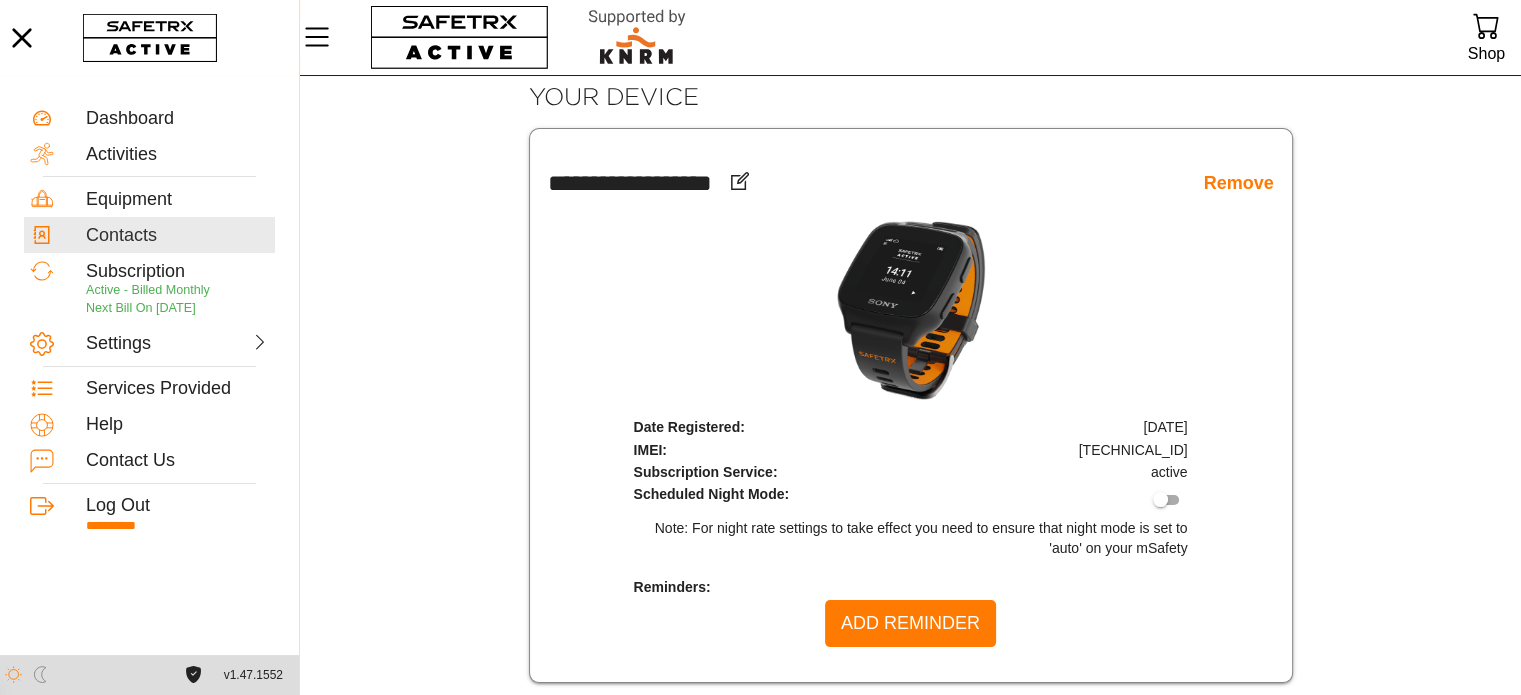 scroll, scrollTop: 0, scrollLeft: 0, axis: both 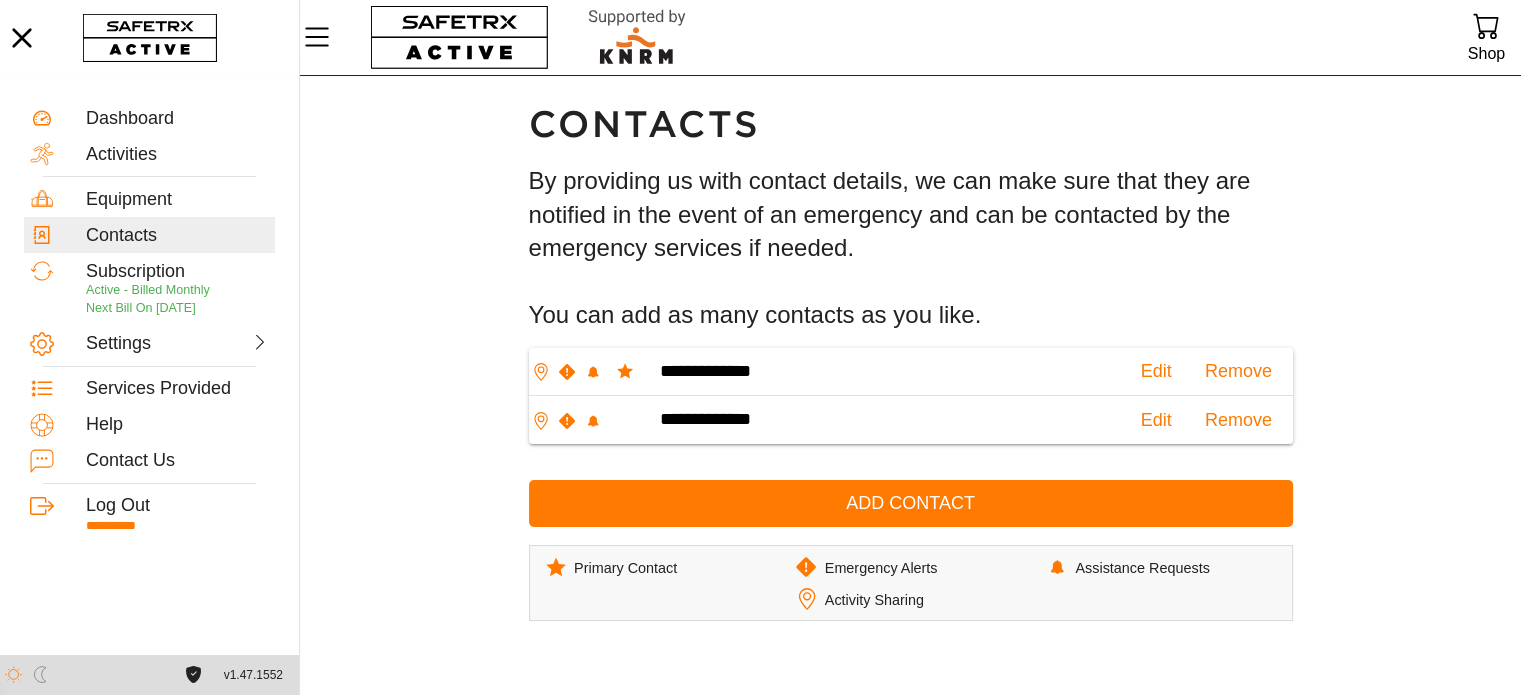 click on "**********" at bounding box center [910, 385] 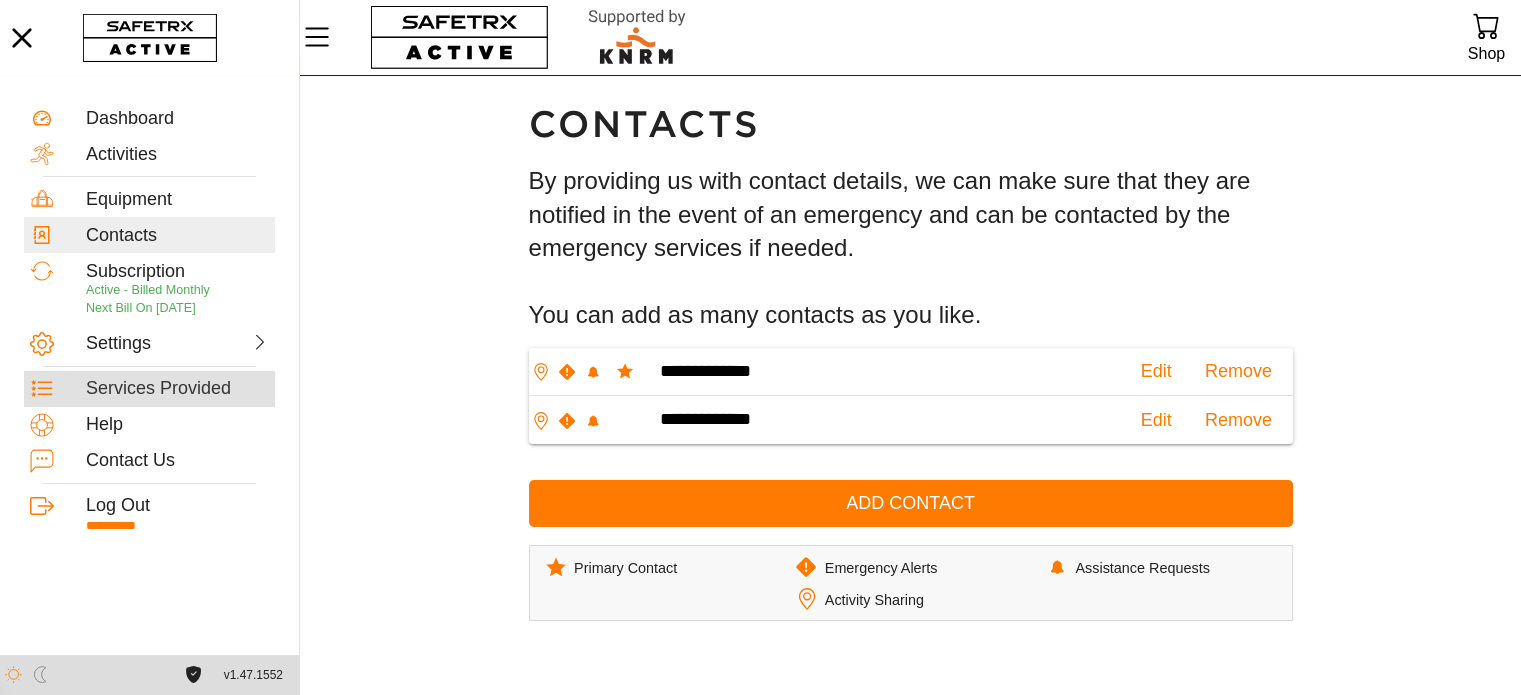 click on "Services Provided" at bounding box center (177, 389) 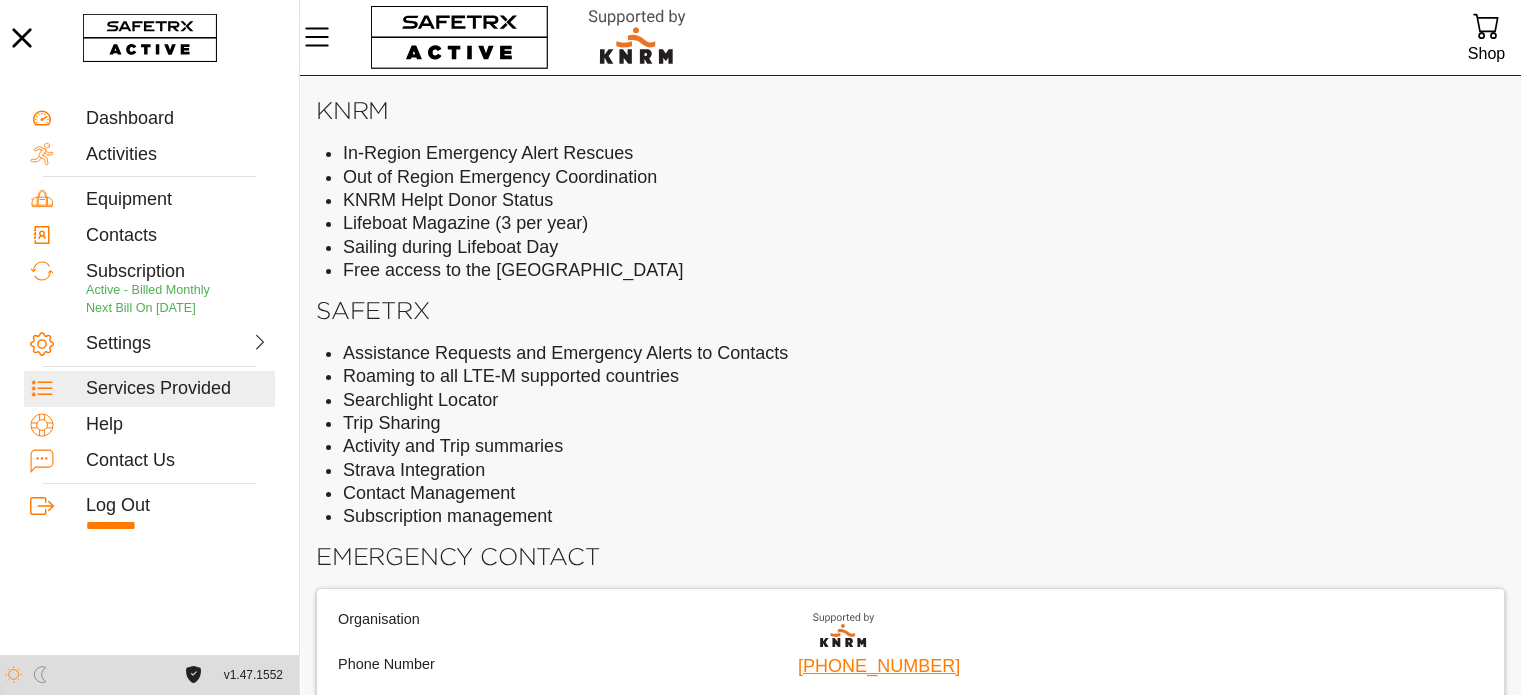 scroll, scrollTop: 0, scrollLeft: 0, axis: both 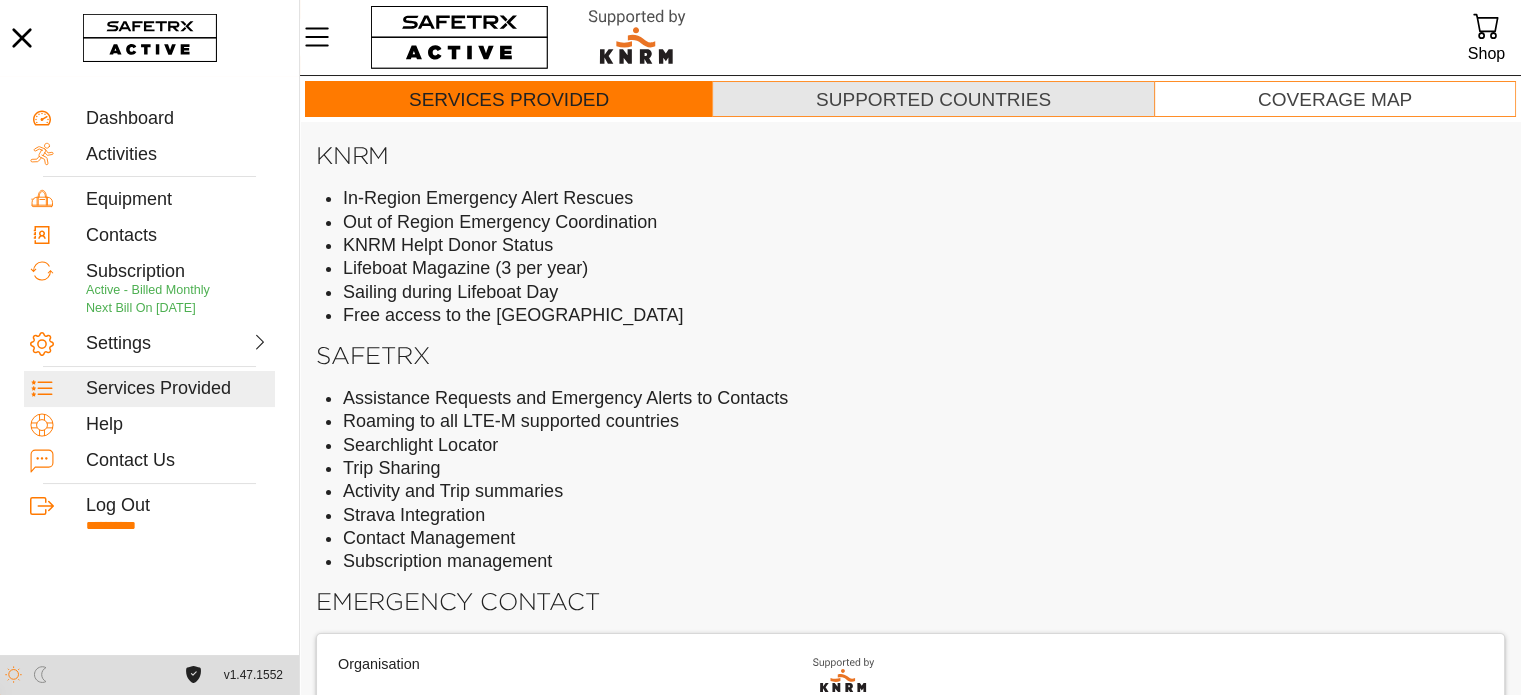 click on "Supported Countries" at bounding box center (933, 100) 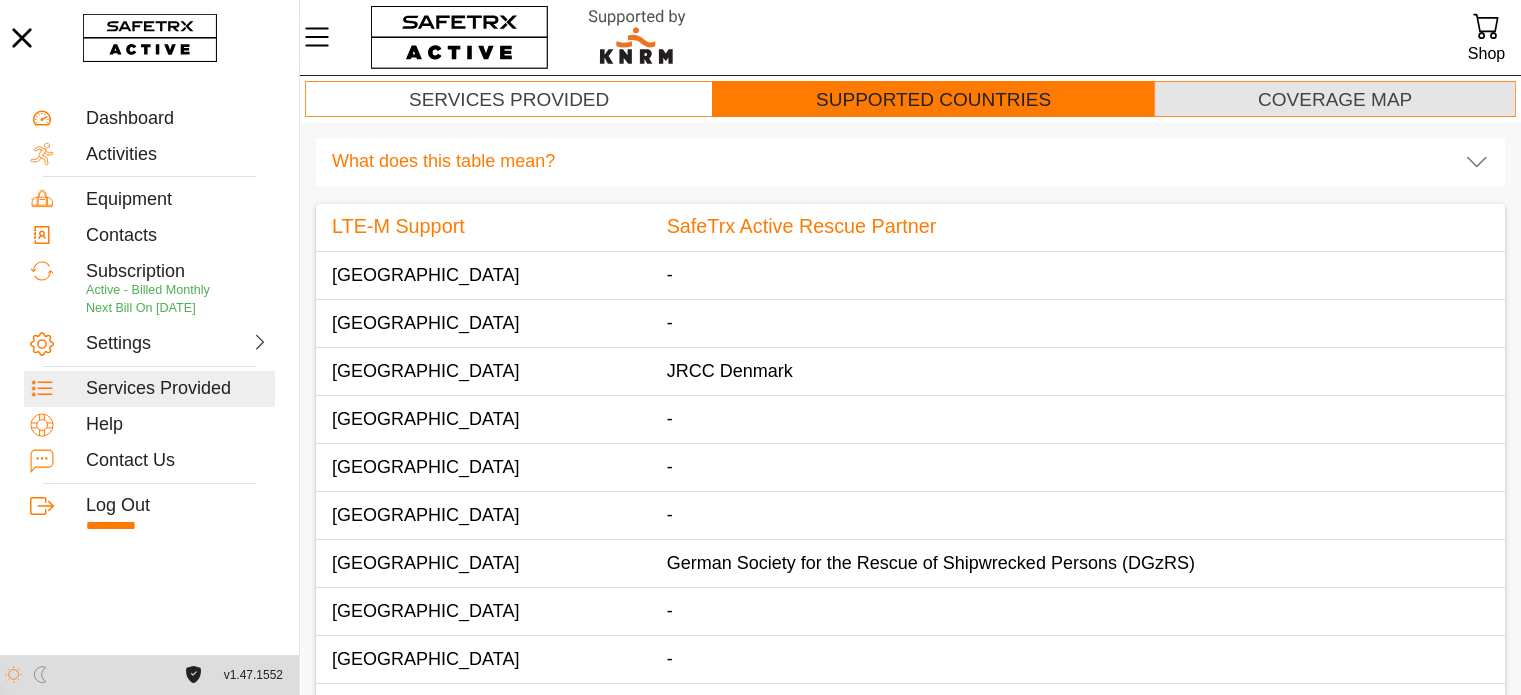 click on "Coverage Map" at bounding box center [1335, 100] 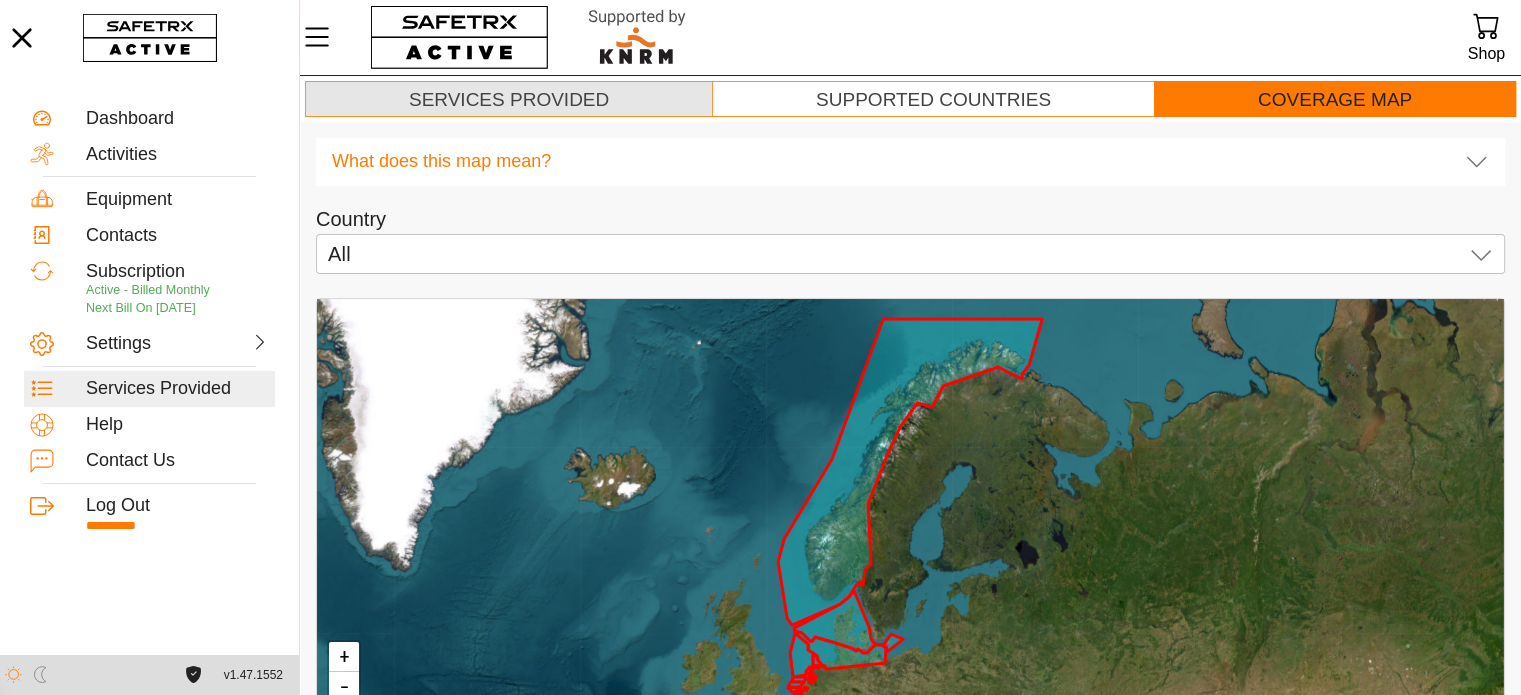 click on "Services Provided" at bounding box center (509, 100) 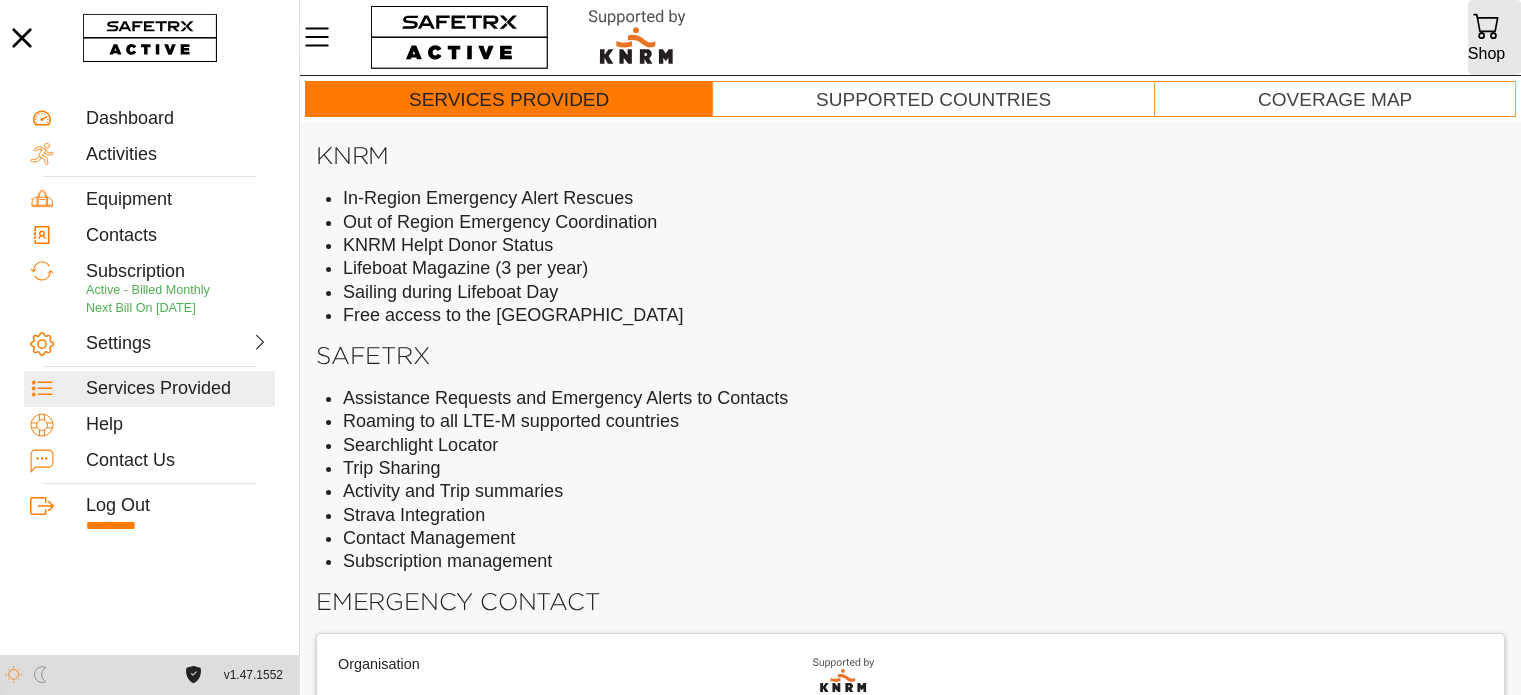 click on "Shop" at bounding box center (1486, 53) 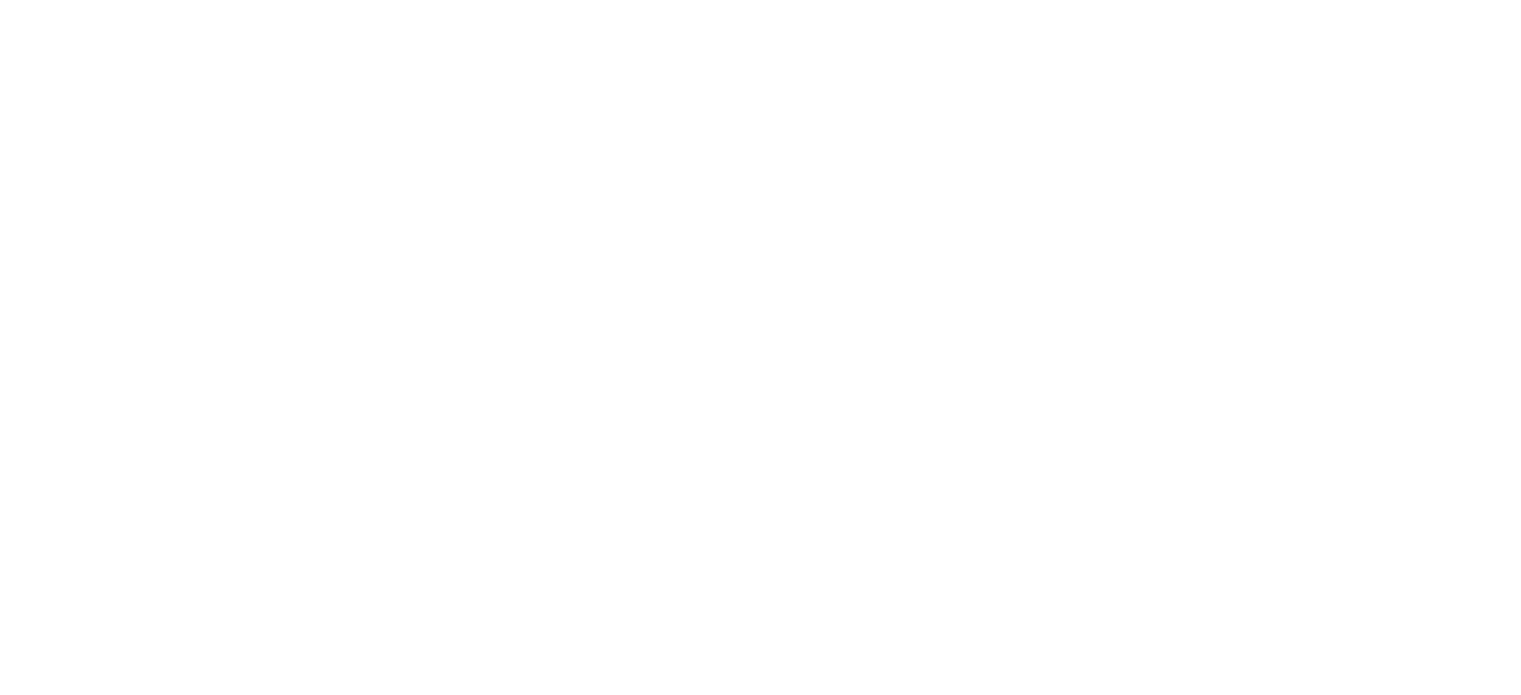scroll, scrollTop: 0, scrollLeft: 0, axis: both 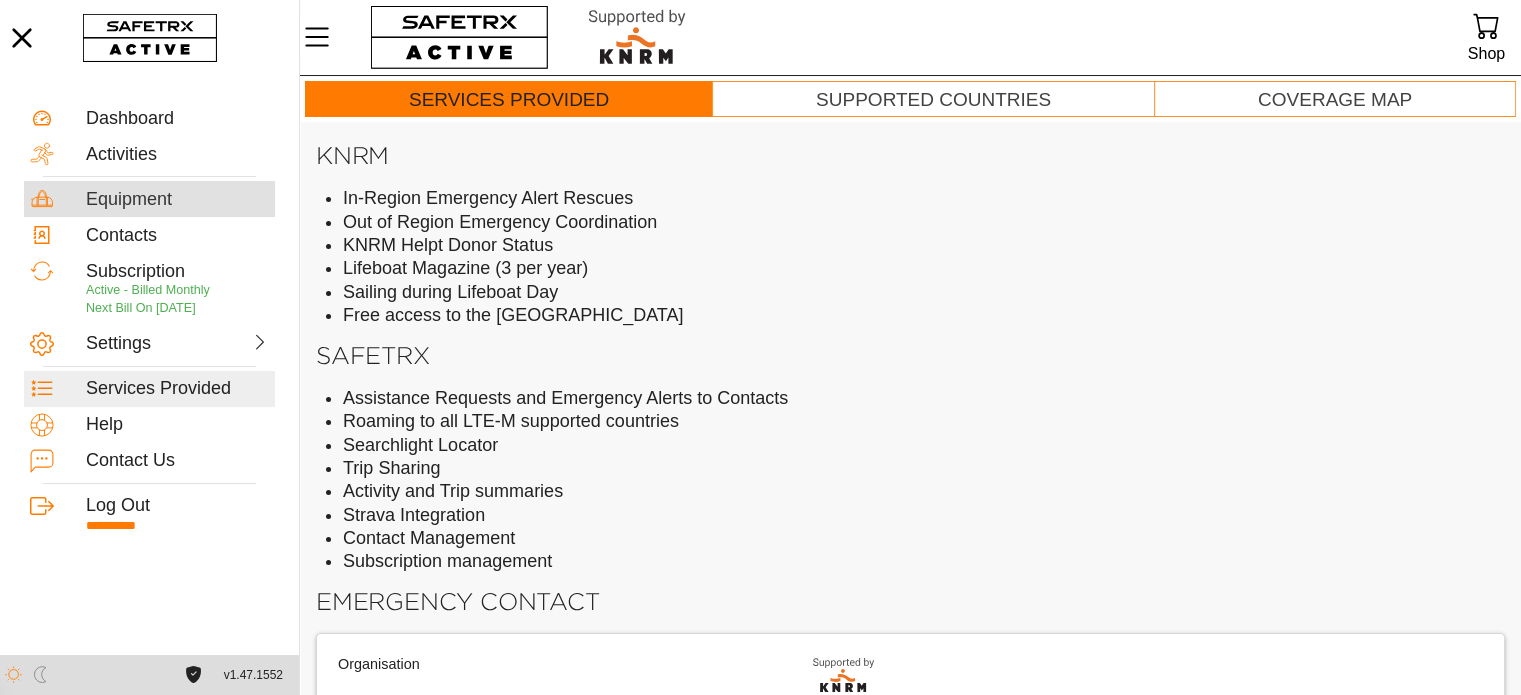 click on "Equipment" at bounding box center [177, 200] 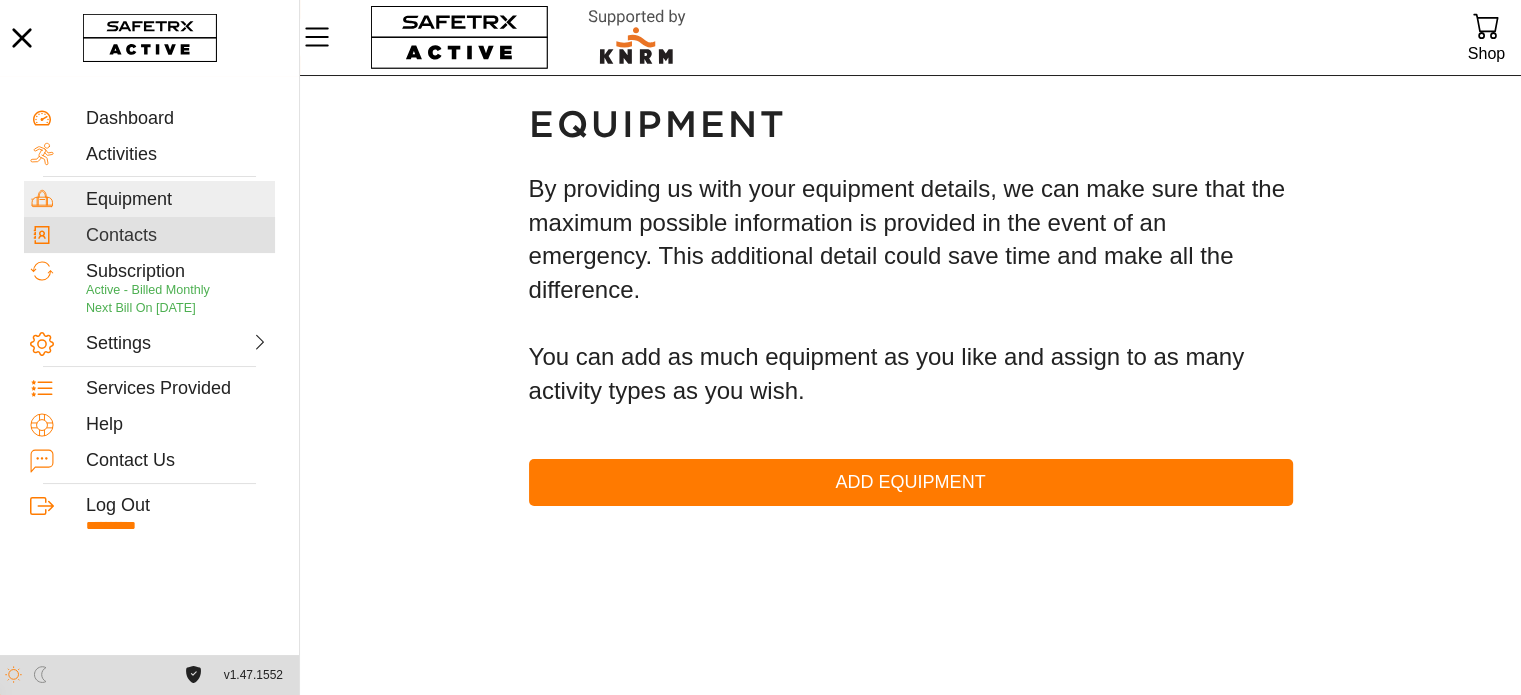 click on "Contacts" at bounding box center [177, 236] 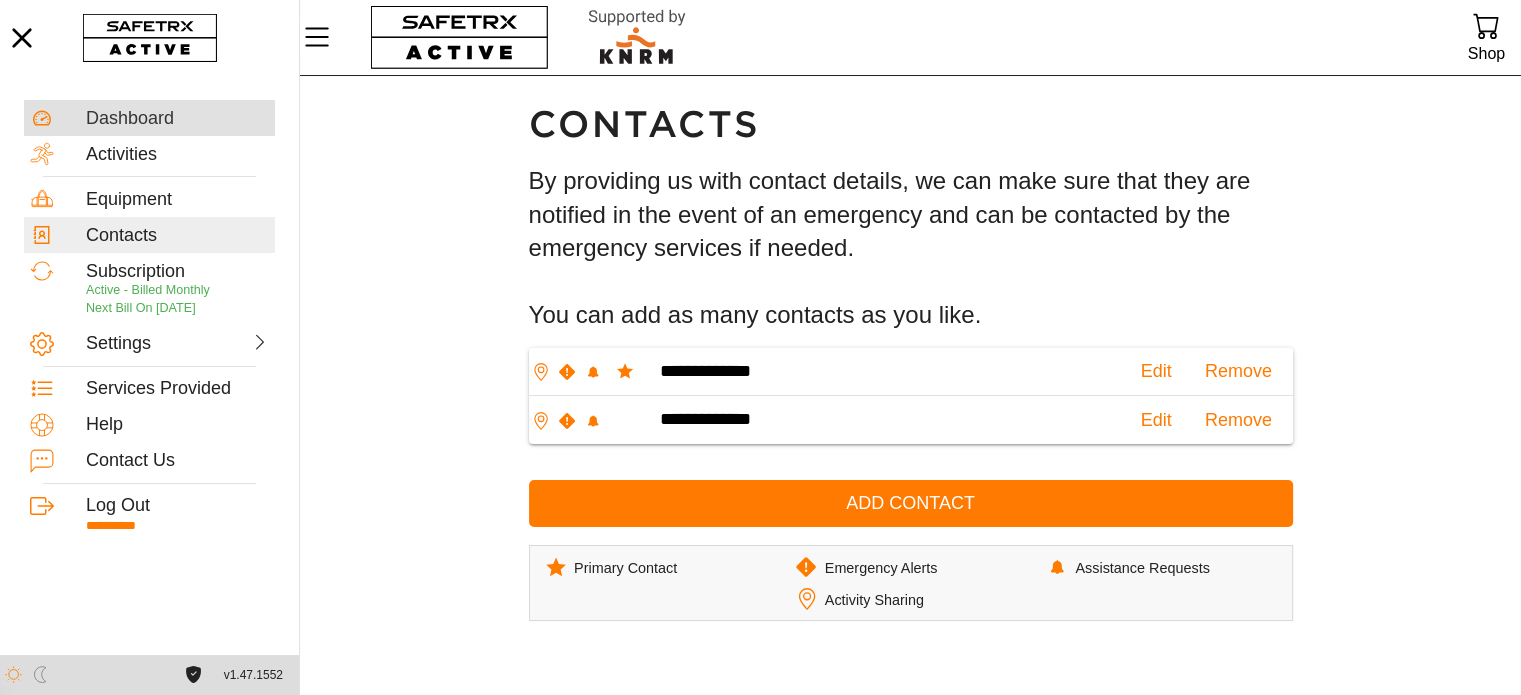 click on "Dashboard" at bounding box center [177, 119] 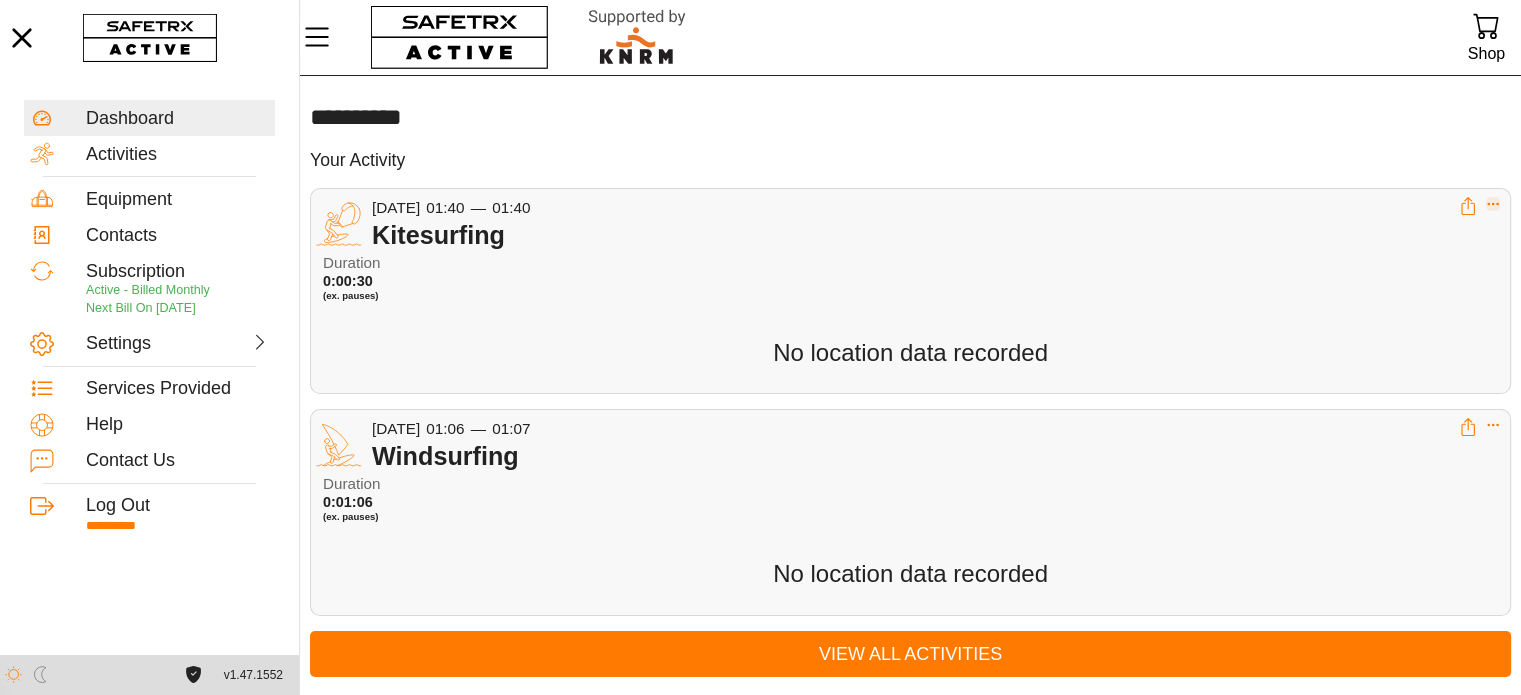 click 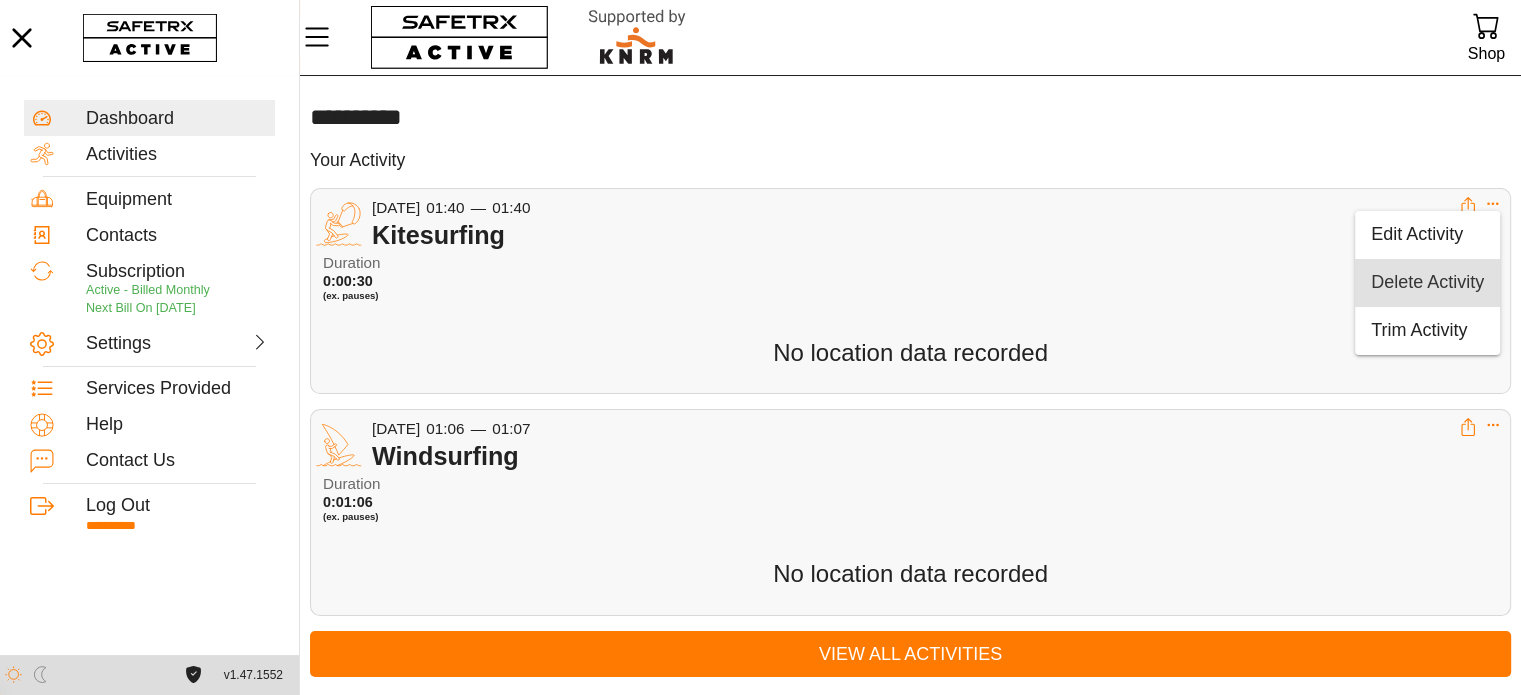 click on "Delete Activity" at bounding box center (1427, 283) 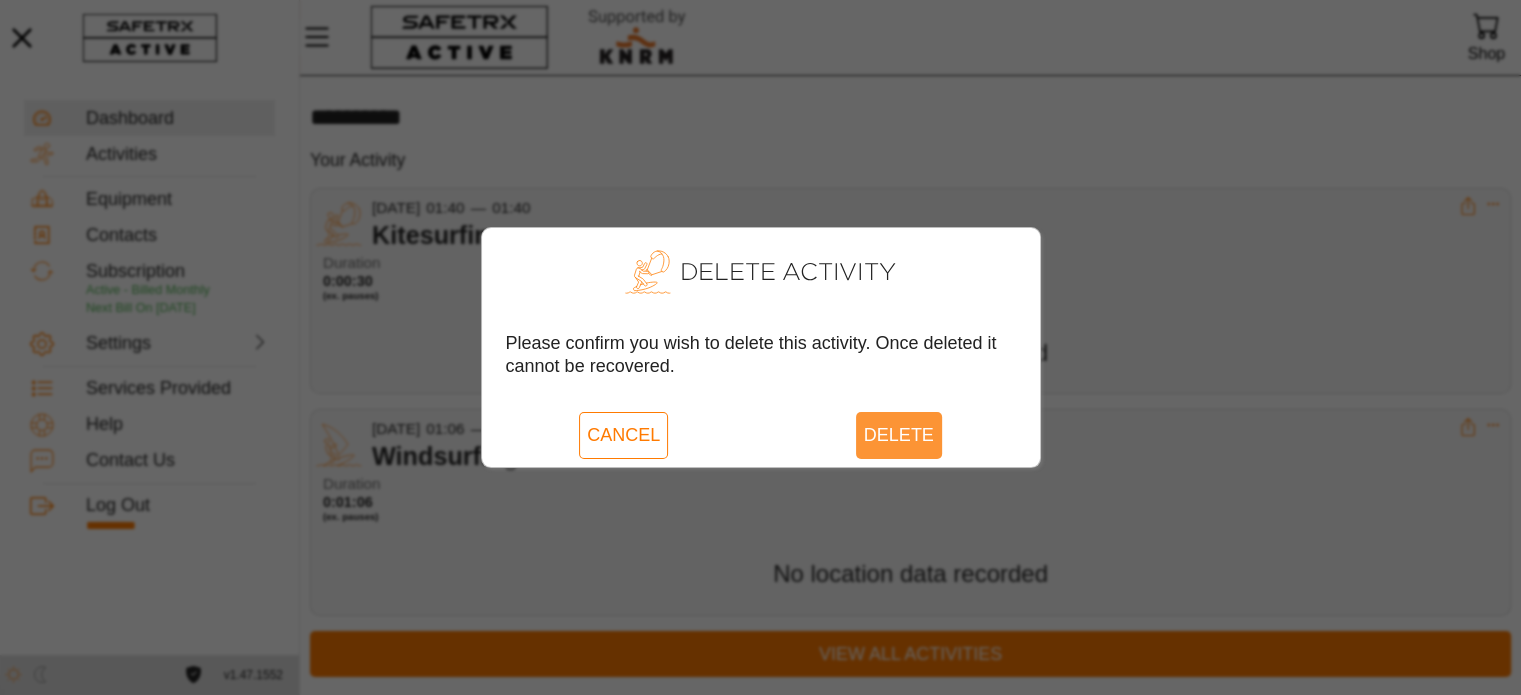 click on "Delete" at bounding box center (899, 435) 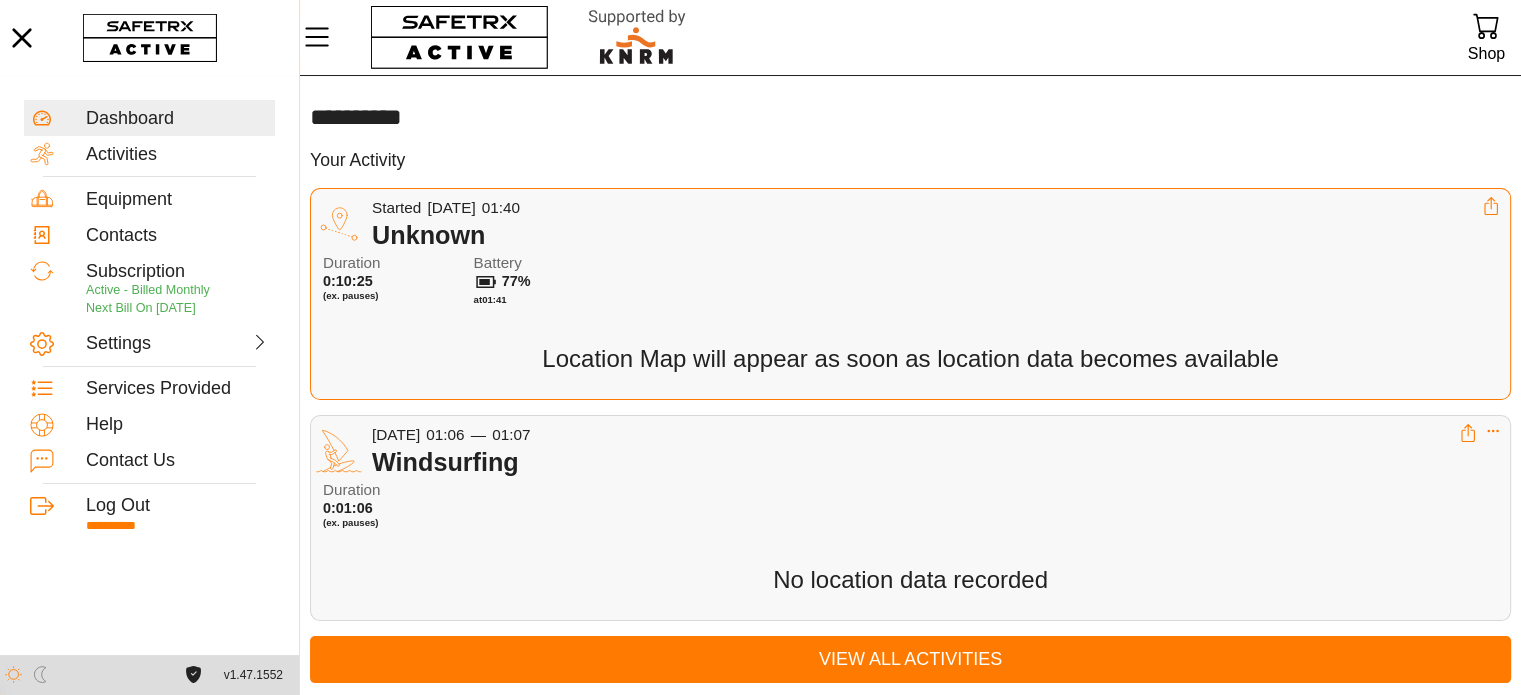 click on "Duration 0:10:25 (ex. pauses) Battery 77% at  01:41" at bounding box center [914, 286] 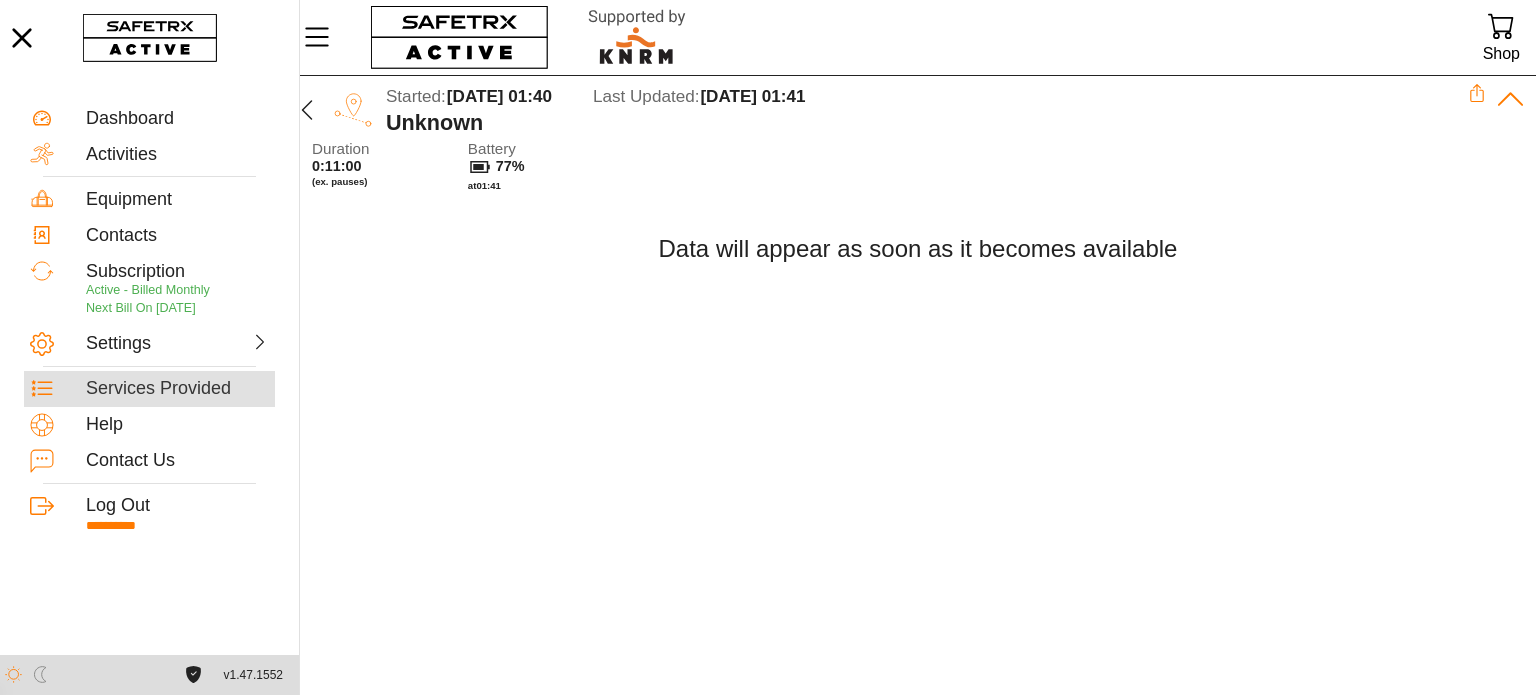 click on "Services Provided" at bounding box center [177, 389] 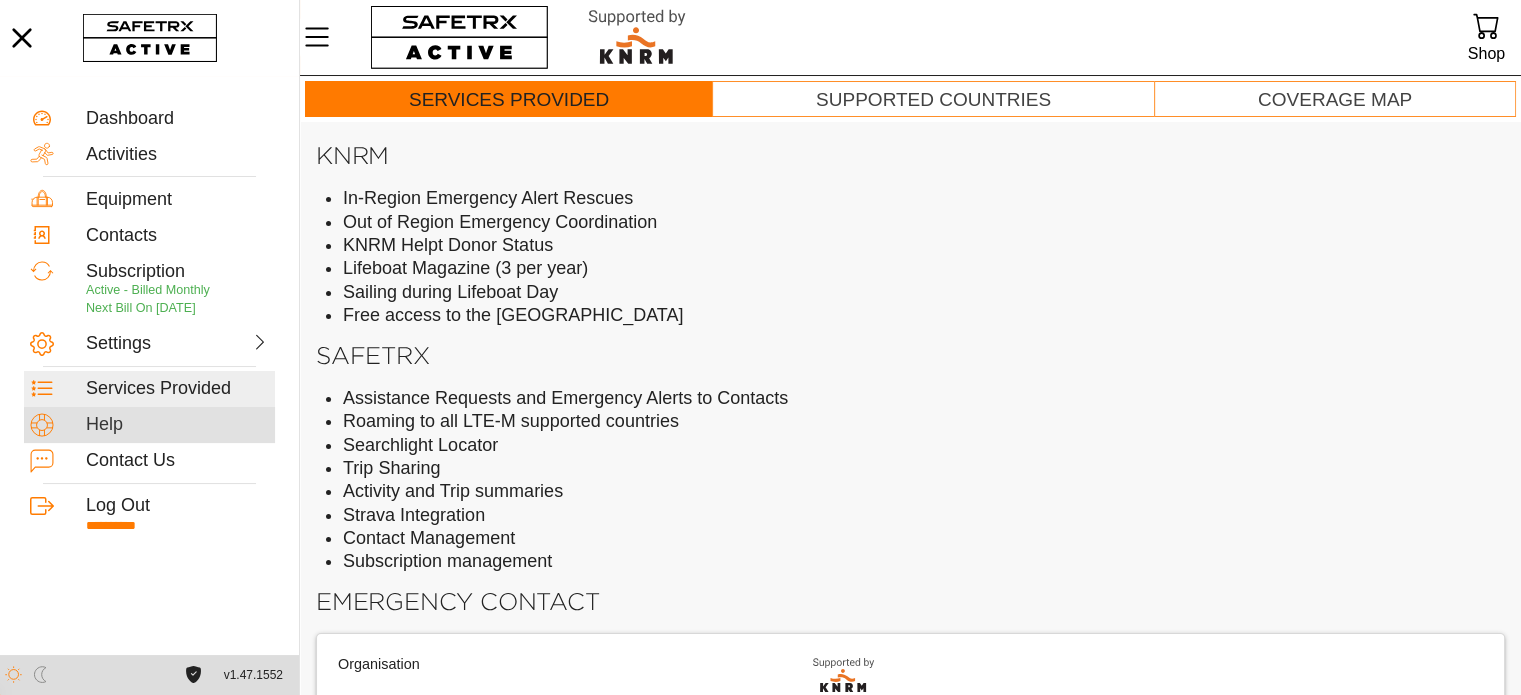 click on "Help" at bounding box center [177, 425] 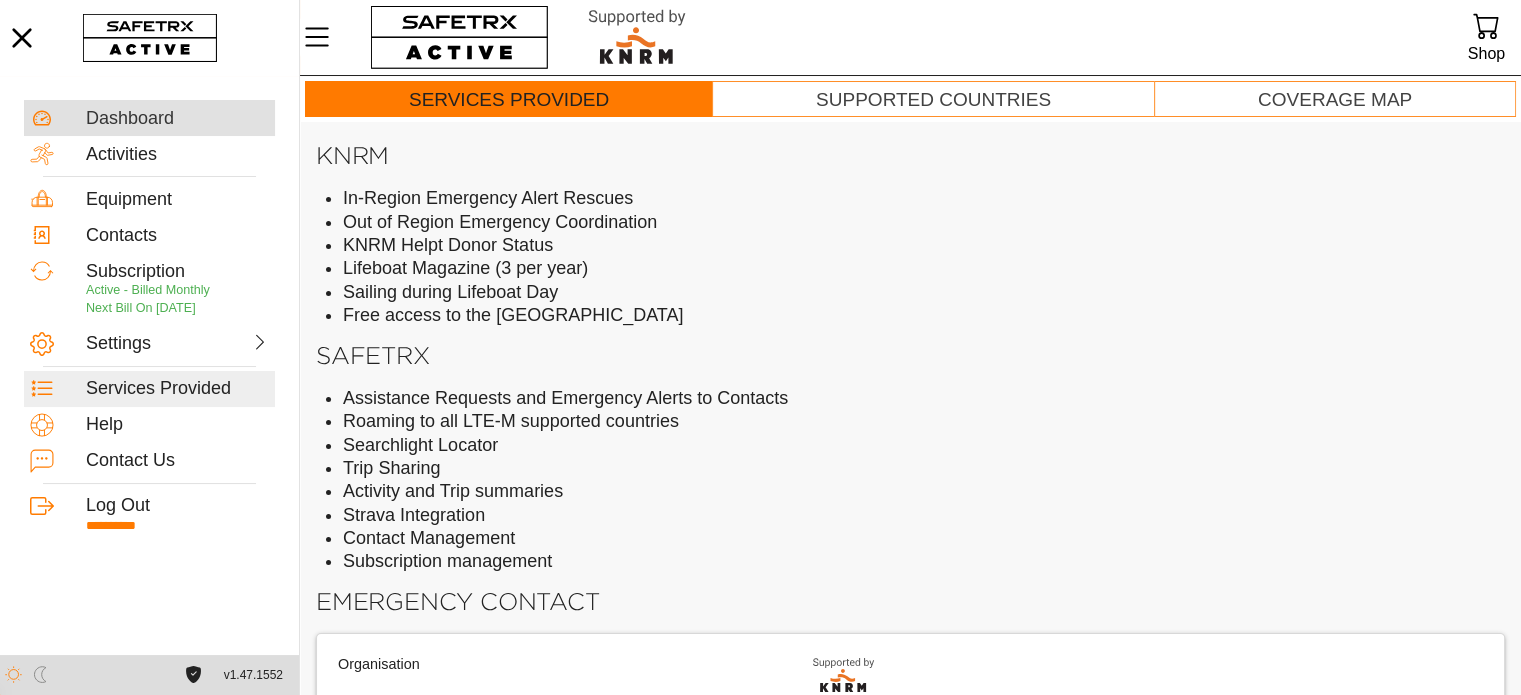 click on "Dashboard" at bounding box center (177, 119) 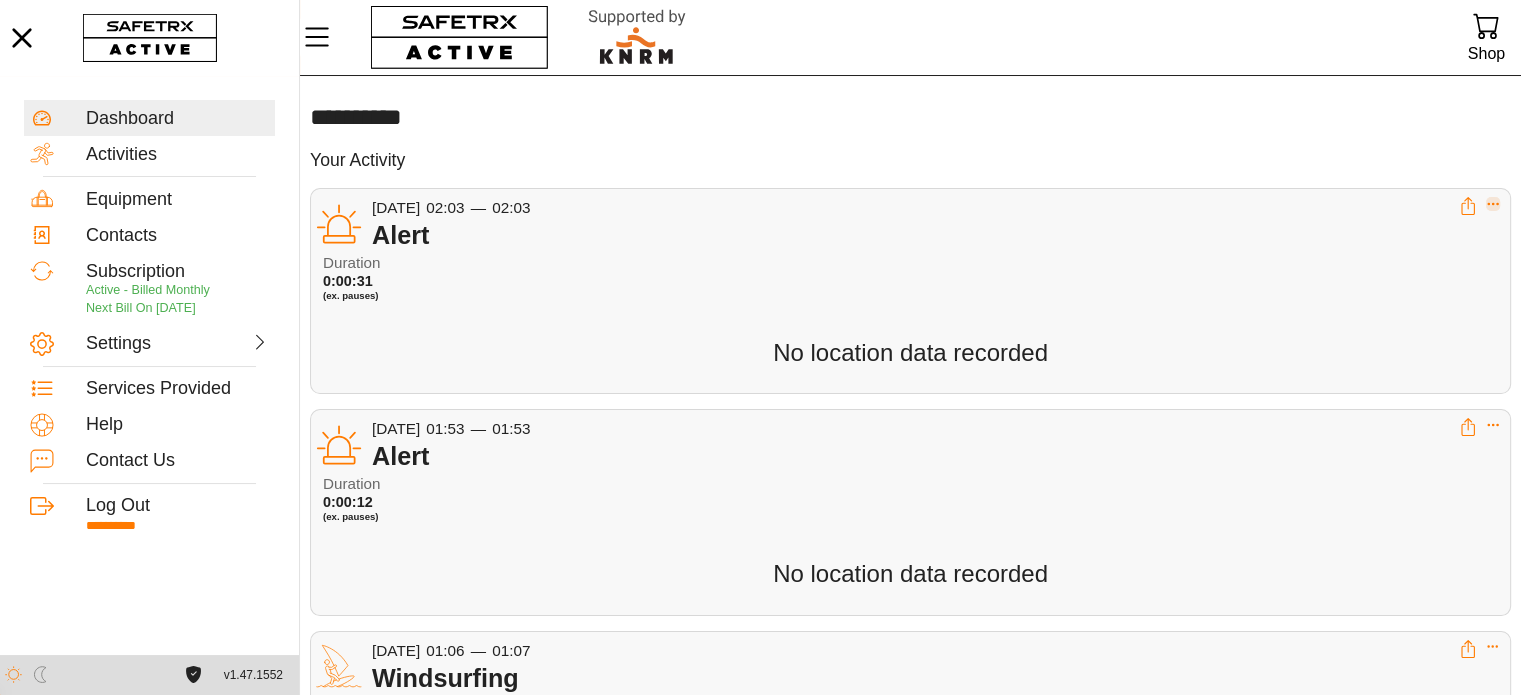 click 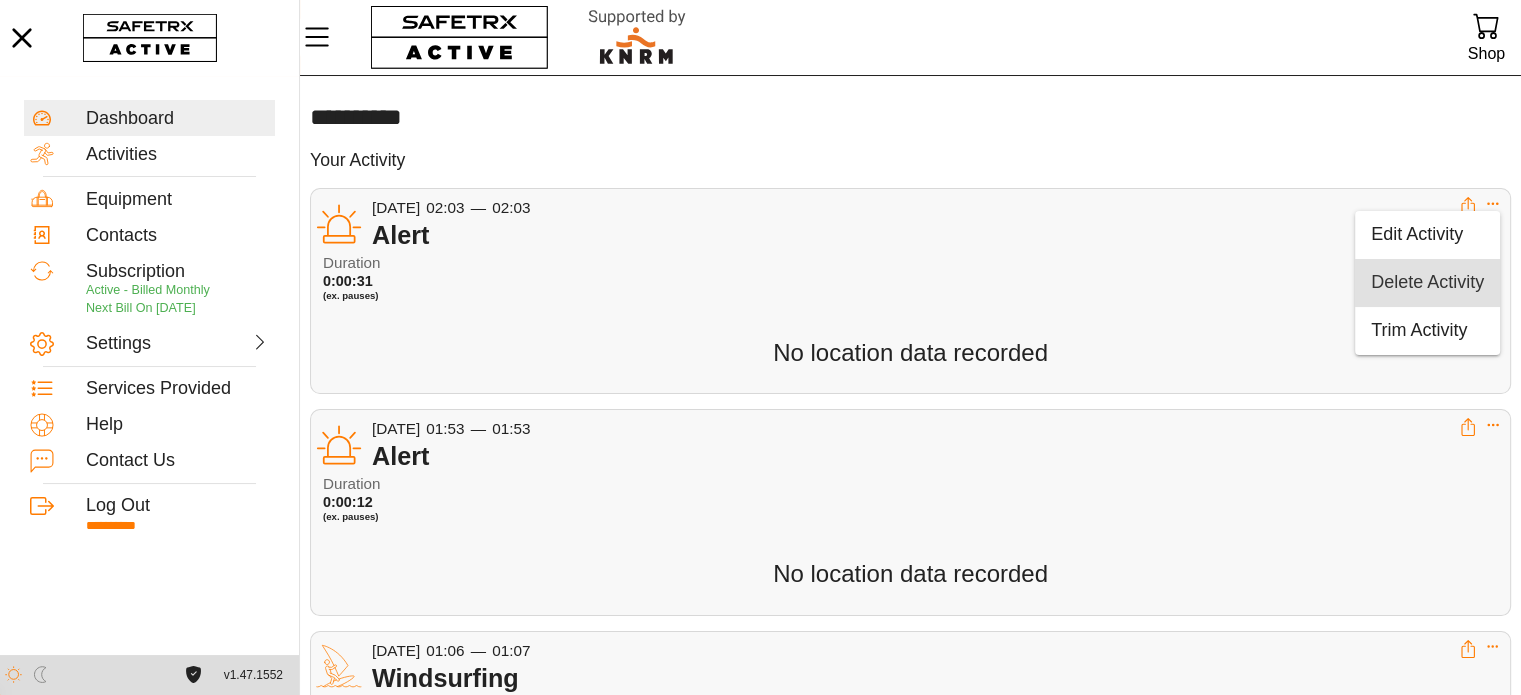 click on "Delete Activity" at bounding box center [1427, 283] 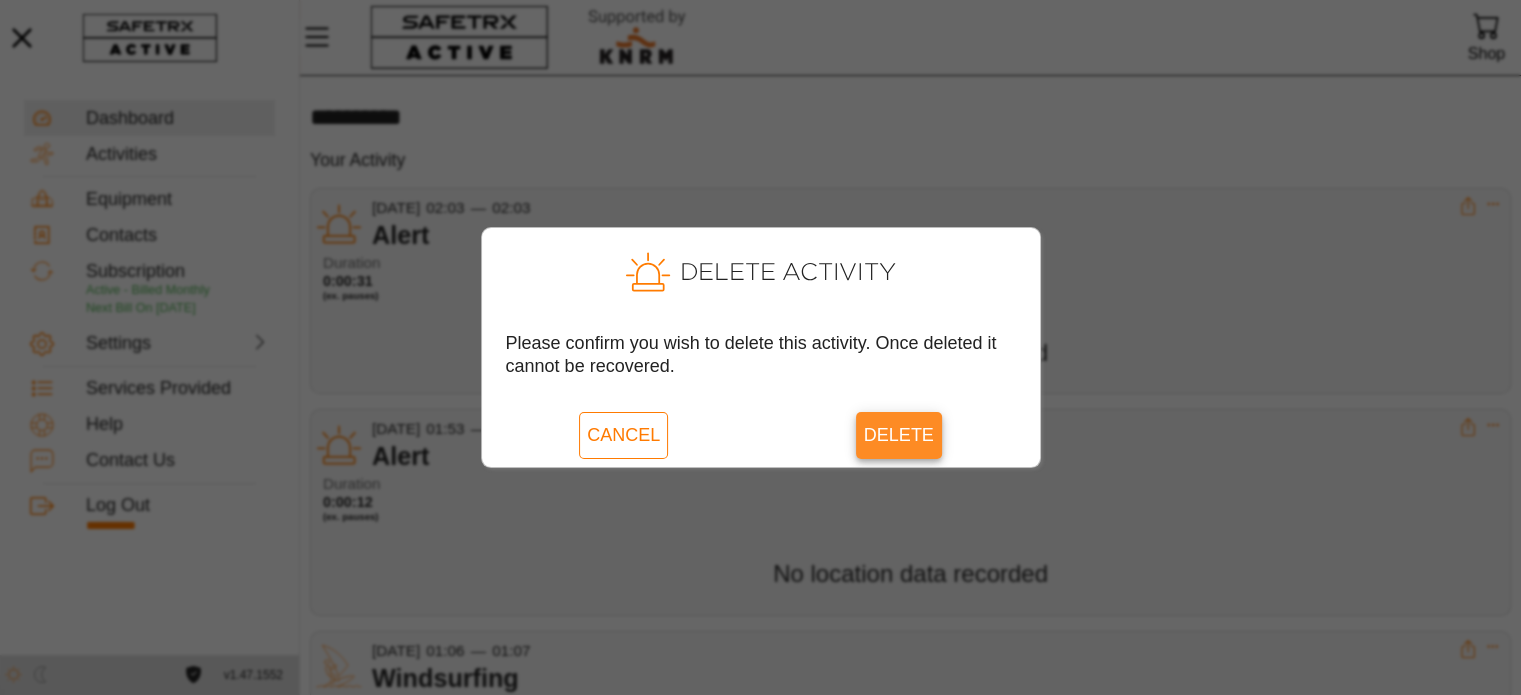 click on "Delete" at bounding box center (899, 435) 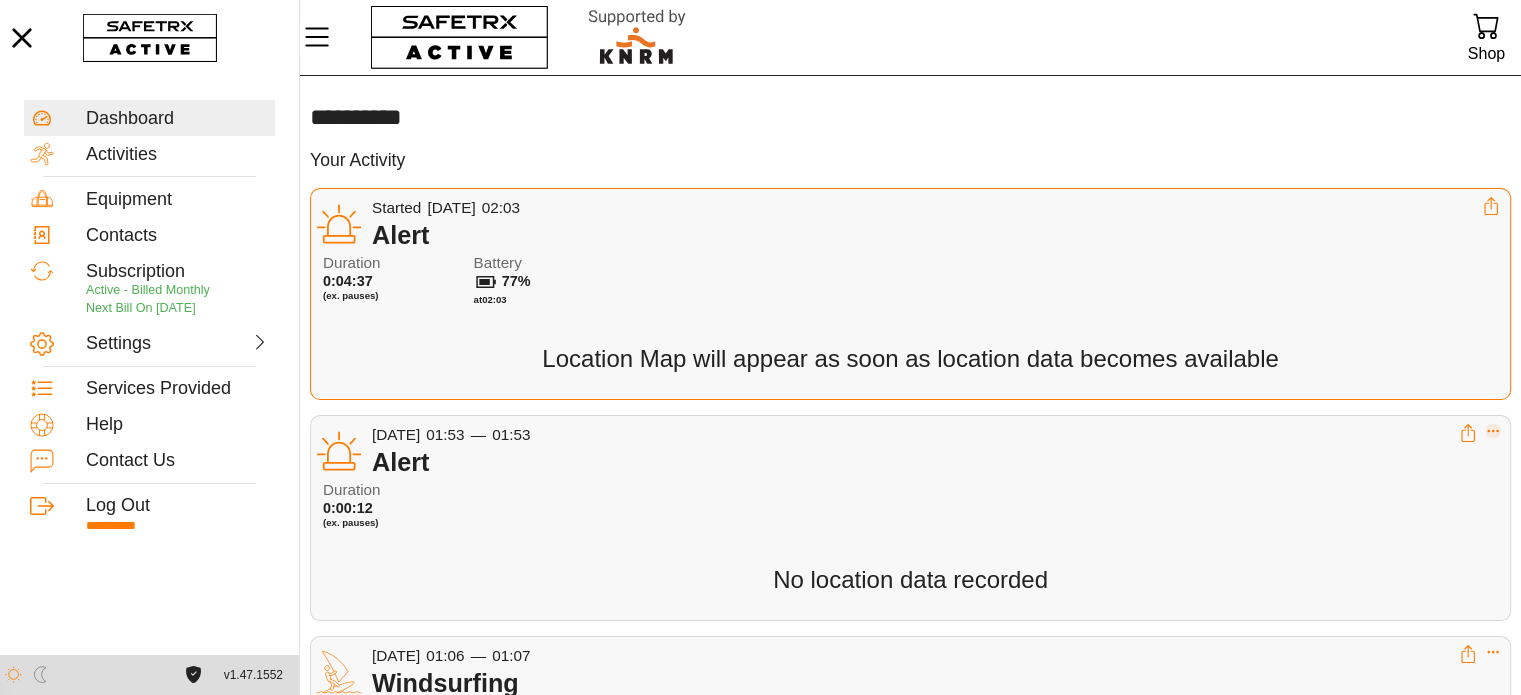 click 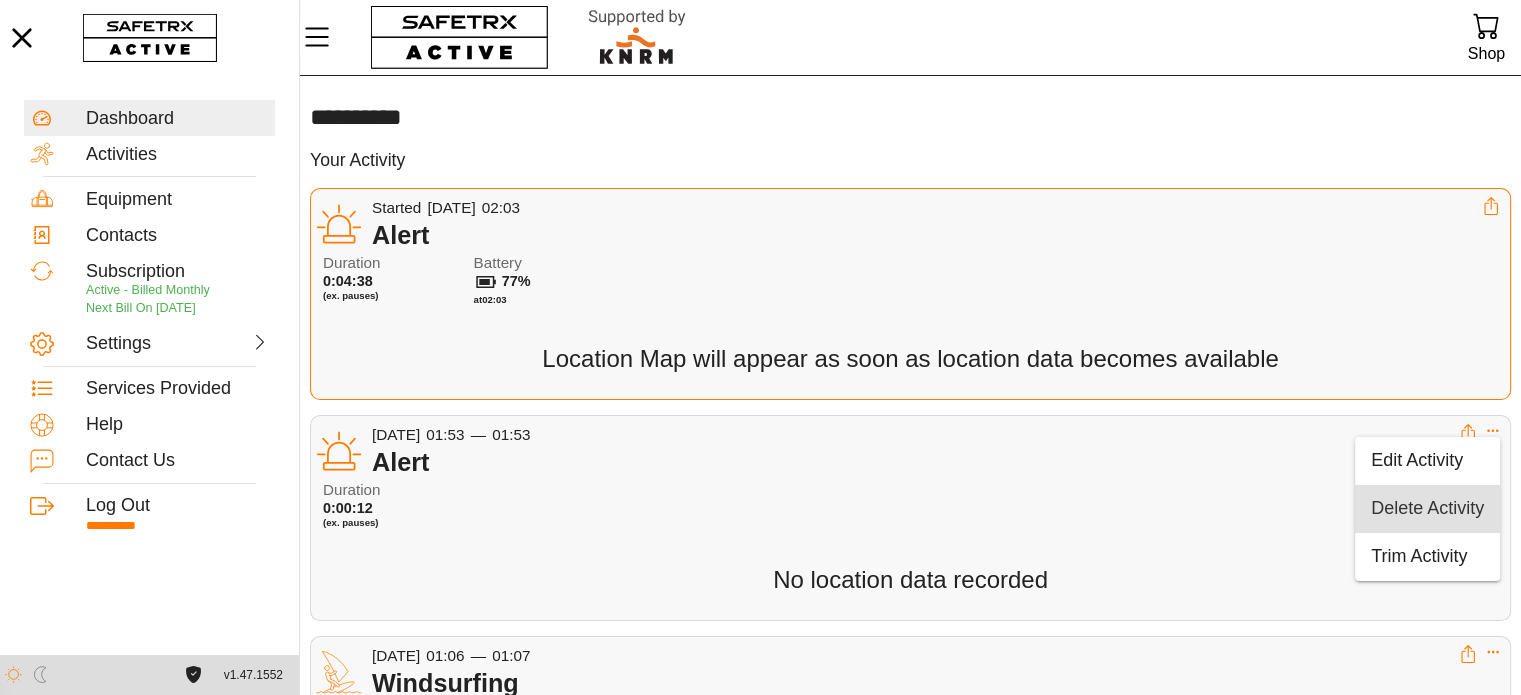 click on "Delete Activity" at bounding box center (1427, 509) 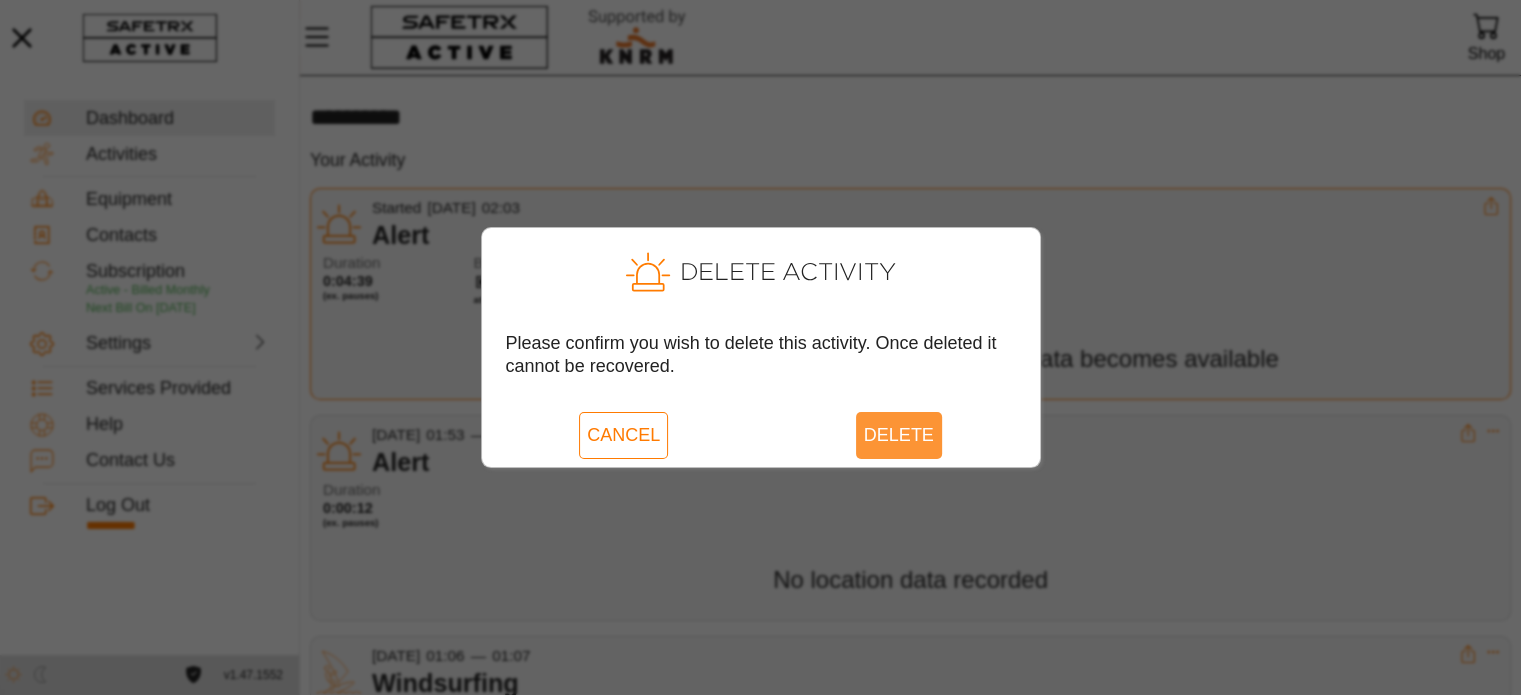 click on "Delete" at bounding box center (899, 435) 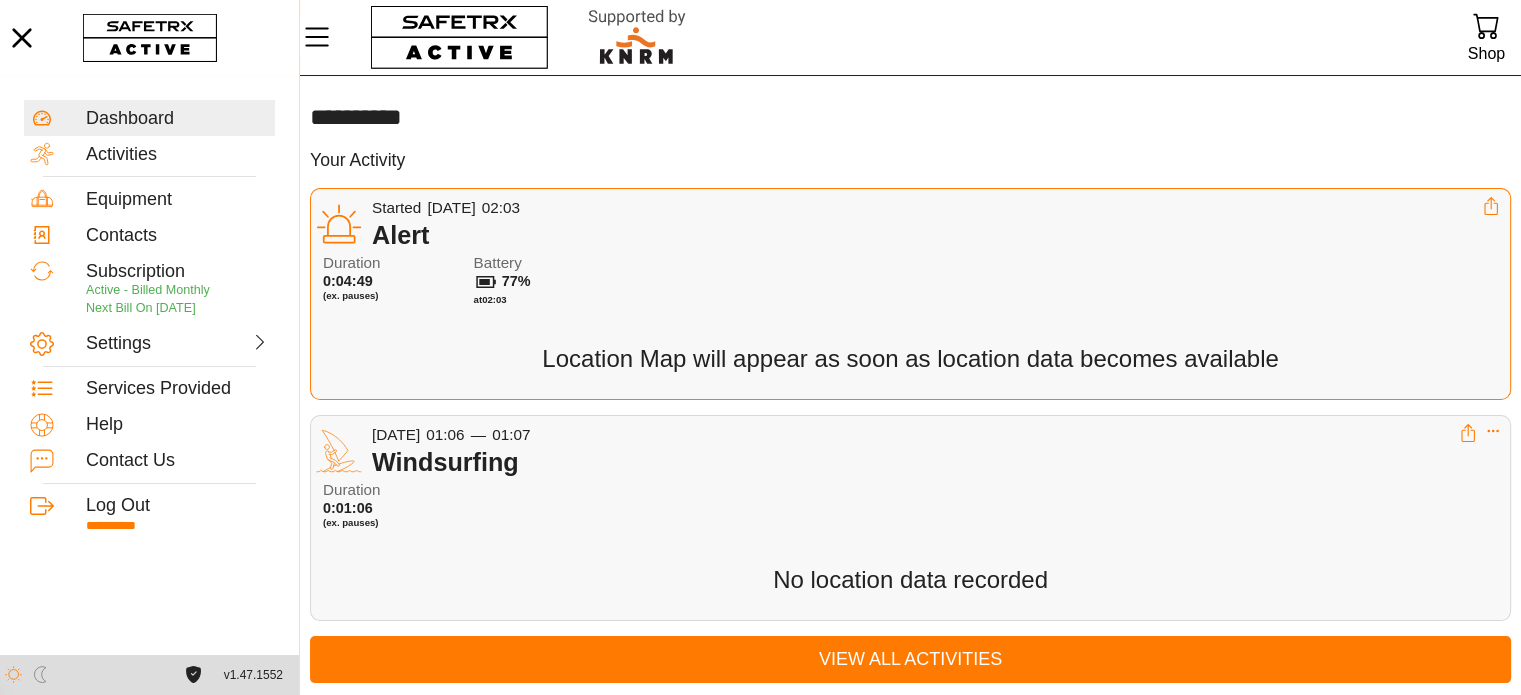 click on "Duration 0:04:49 (ex. pauses) Battery 77% at  02:03" at bounding box center [914, 286] 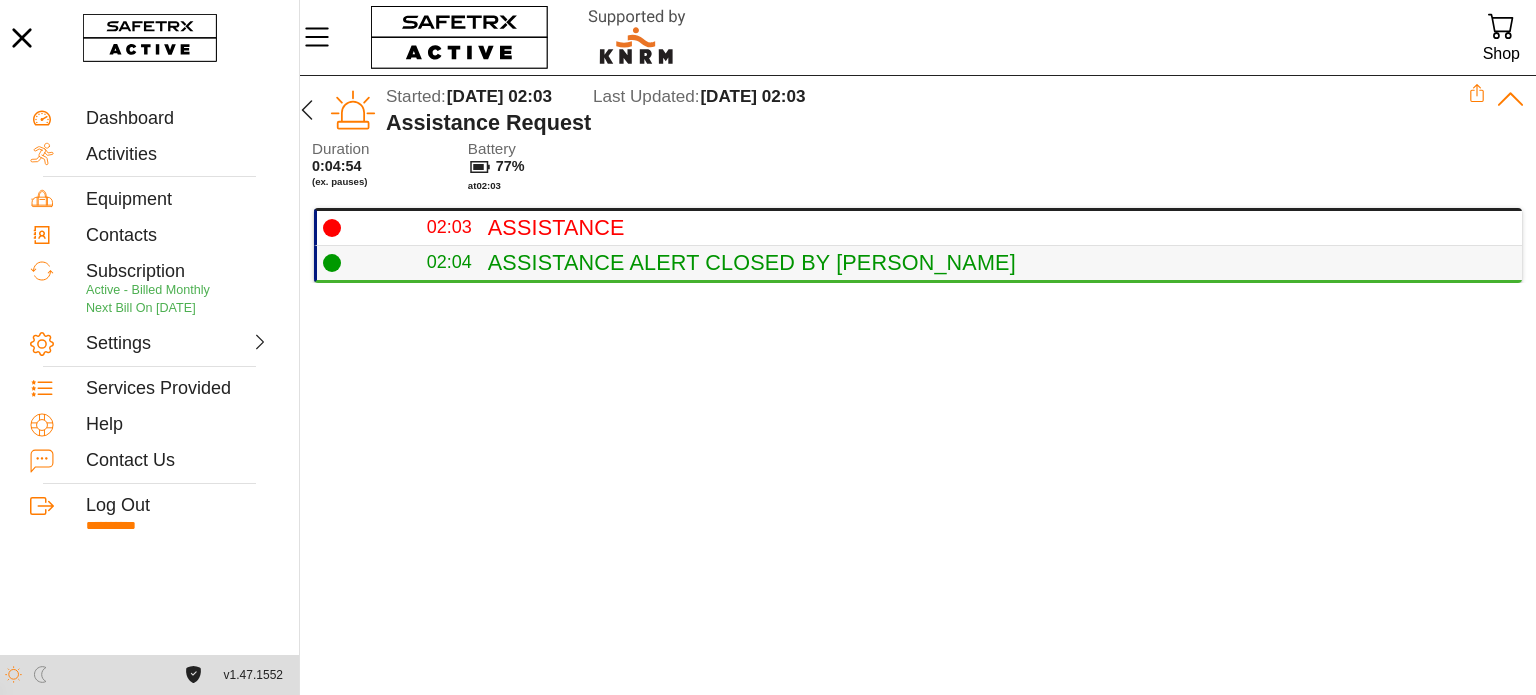 click on "Assistance Alert Closed by [PERSON_NAME]" at bounding box center (997, 263) 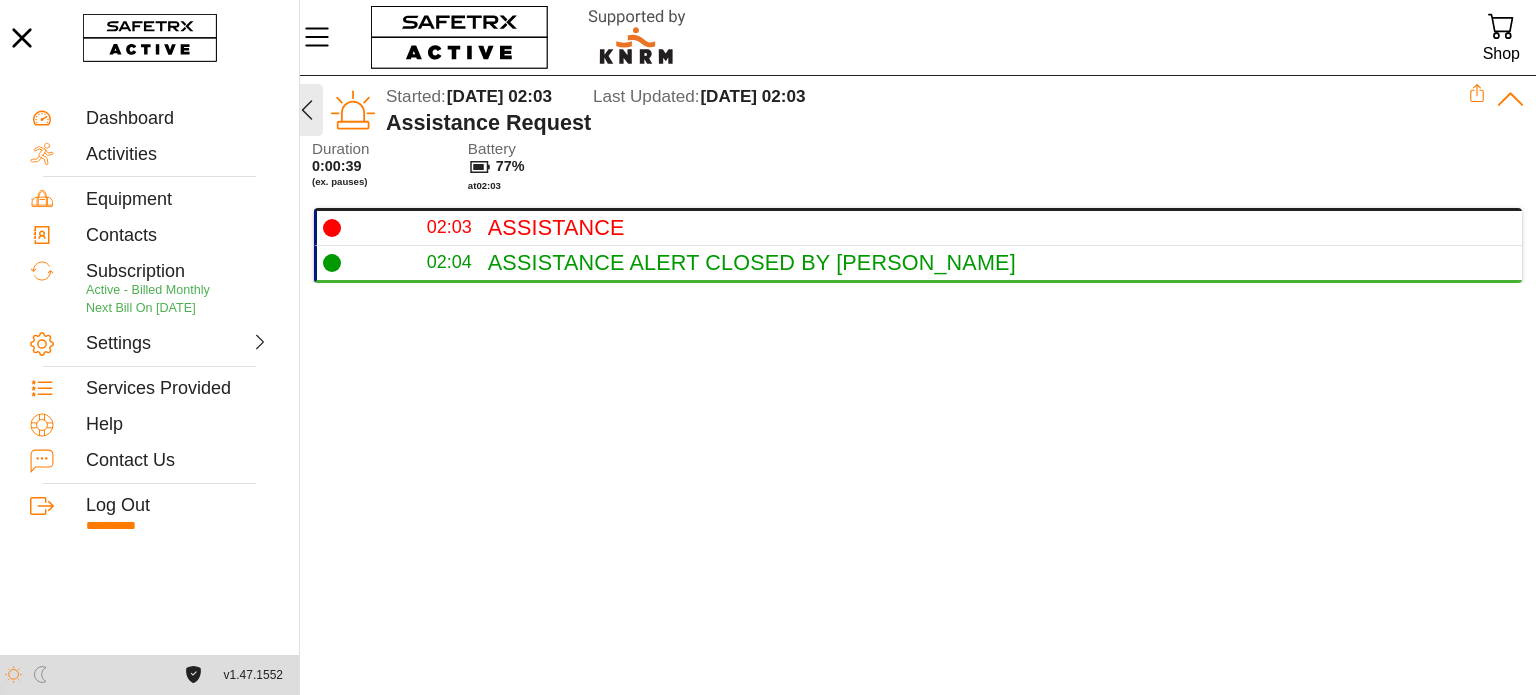 click 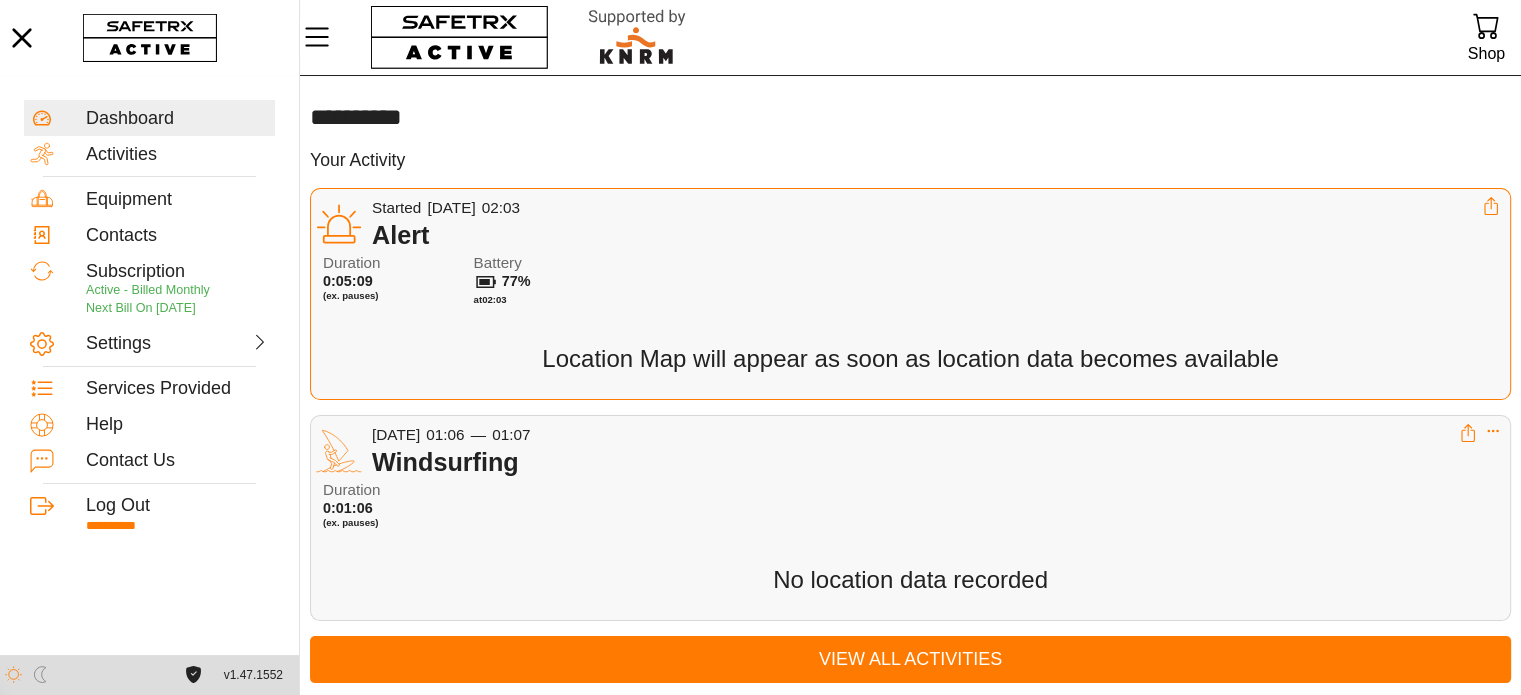 drag, startPoint x: 1014, startPoint y: 315, endPoint x: 960, endPoint y: 279, distance: 64.899925 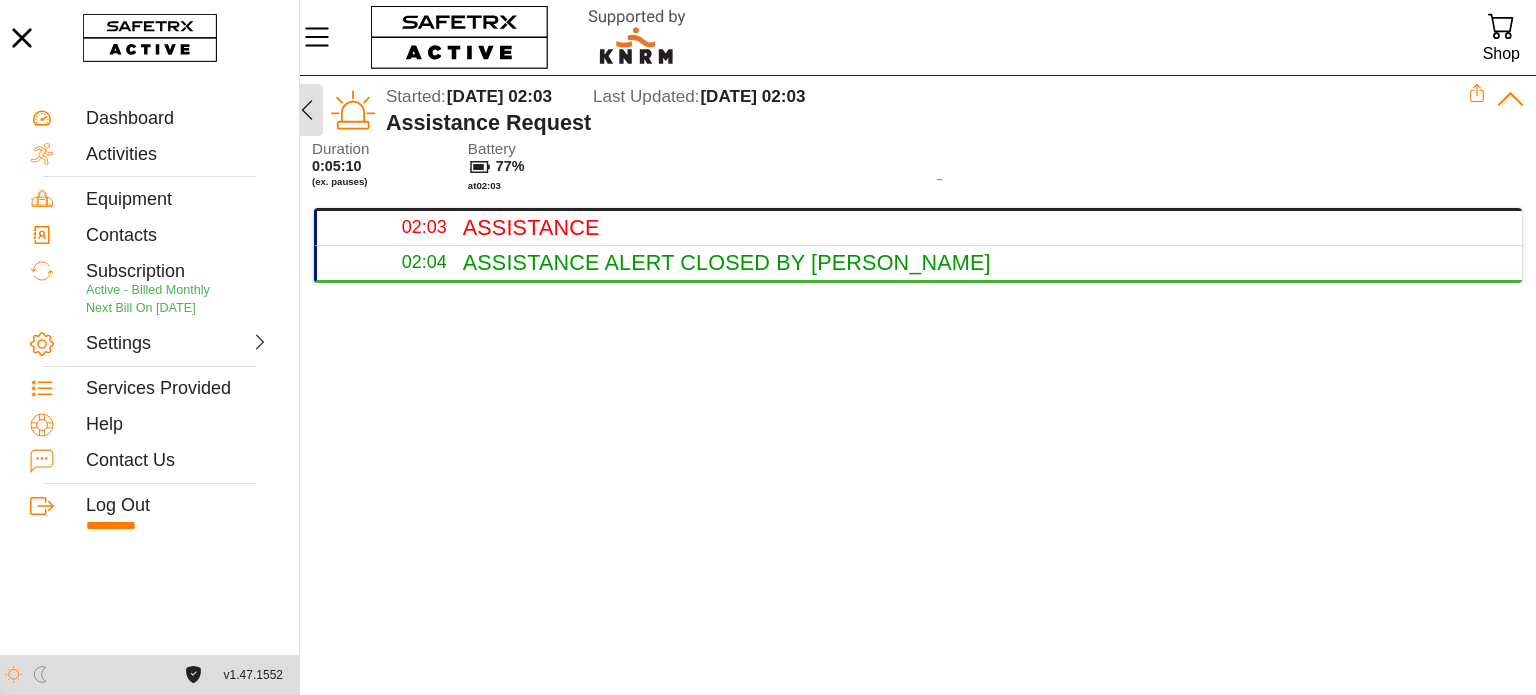 click 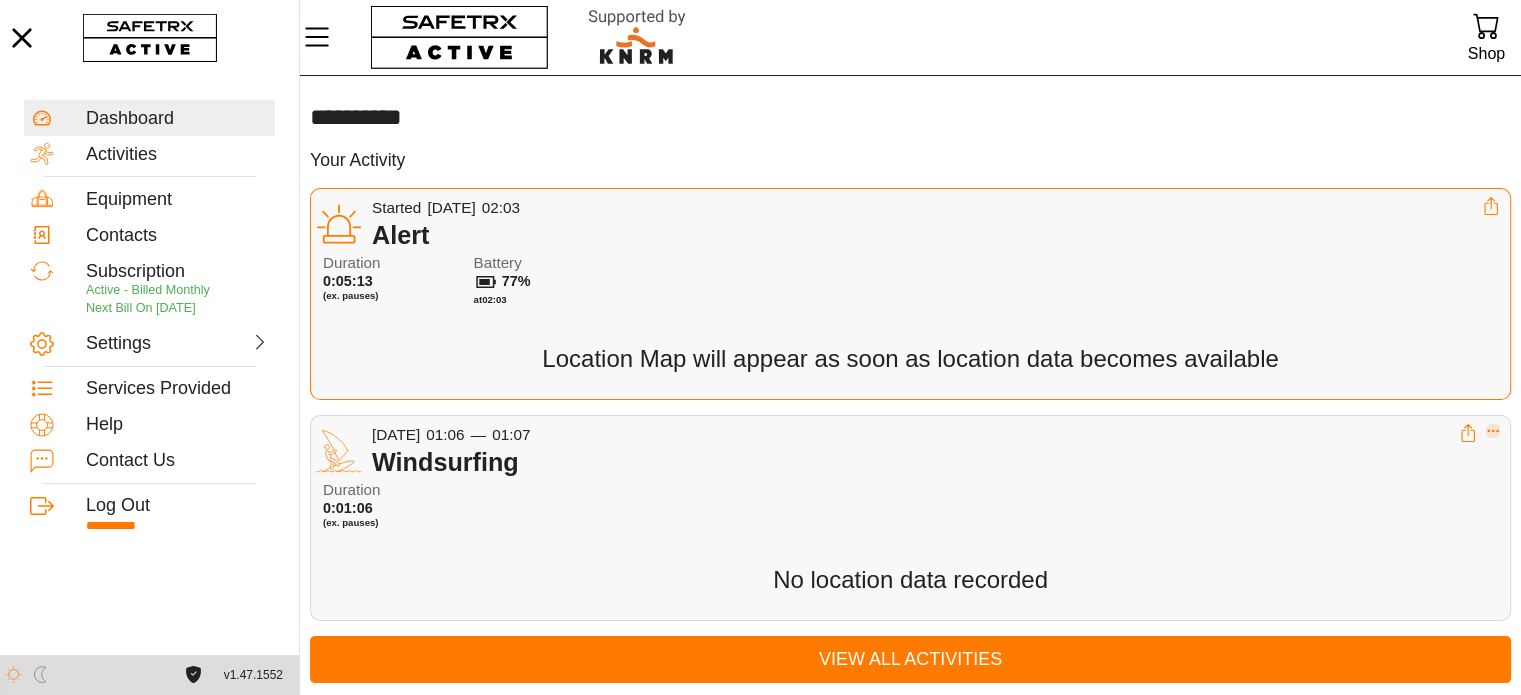 click 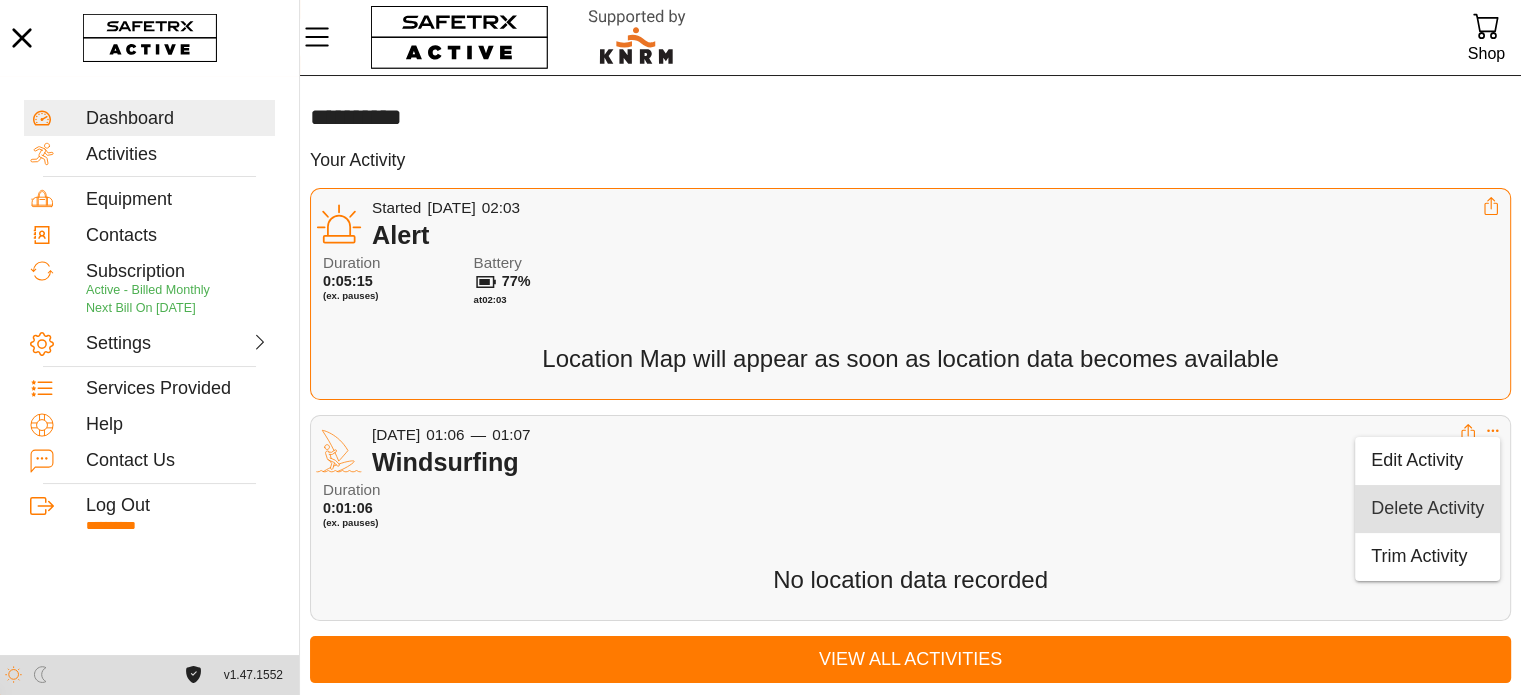 click on "Delete Activity" at bounding box center (1427, 509) 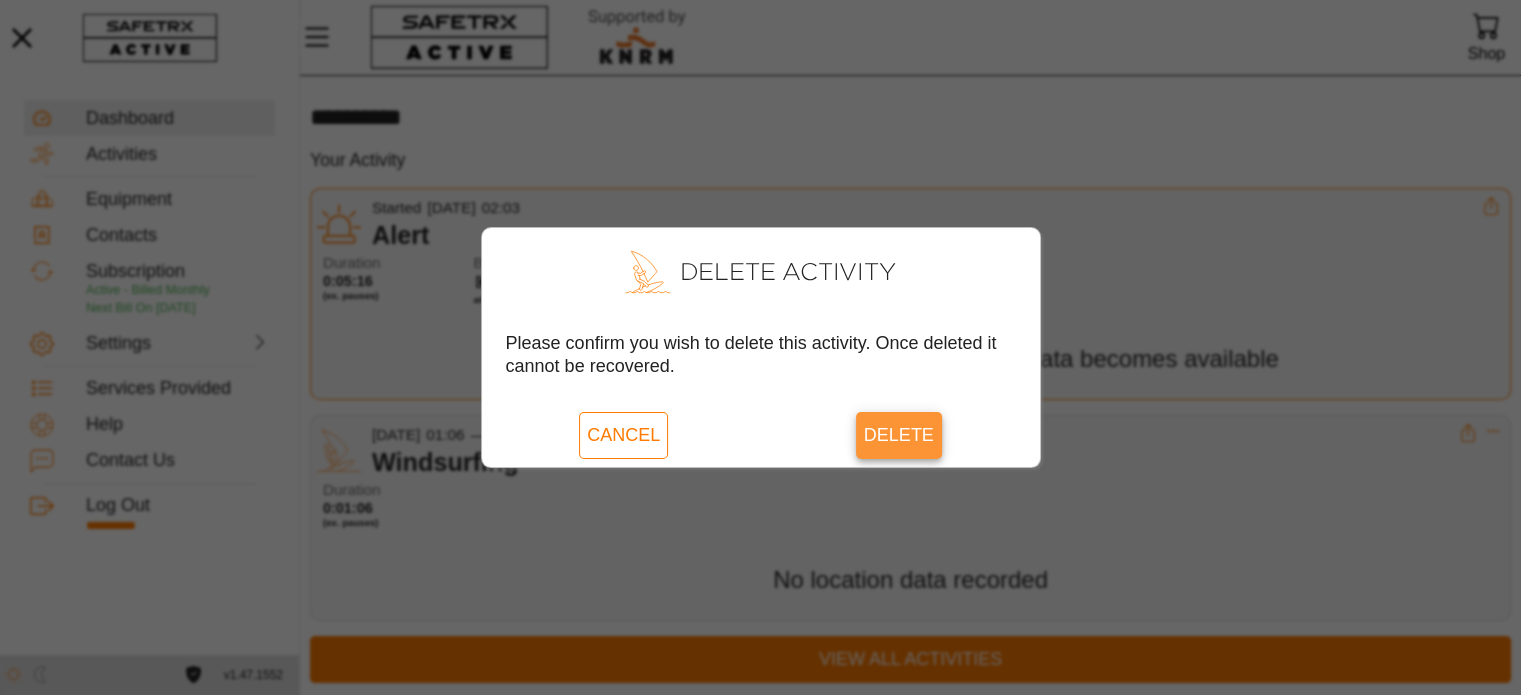 click on "Delete" at bounding box center (899, 435) 